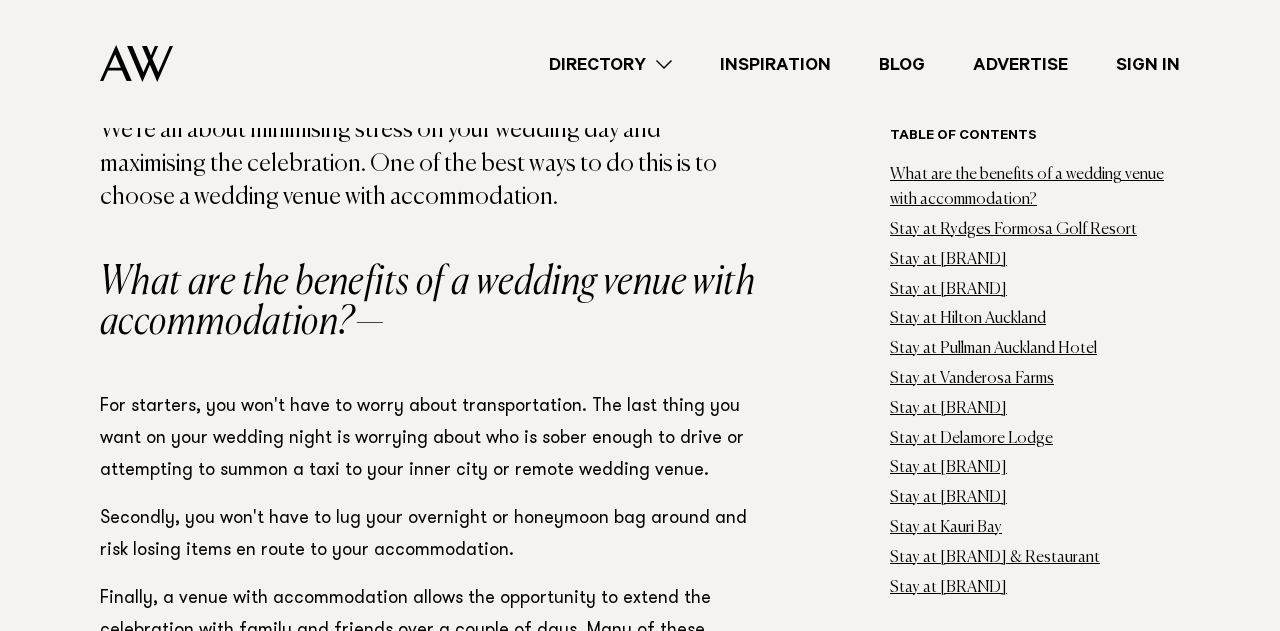 scroll, scrollTop: 1080, scrollLeft: 0, axis: vertical 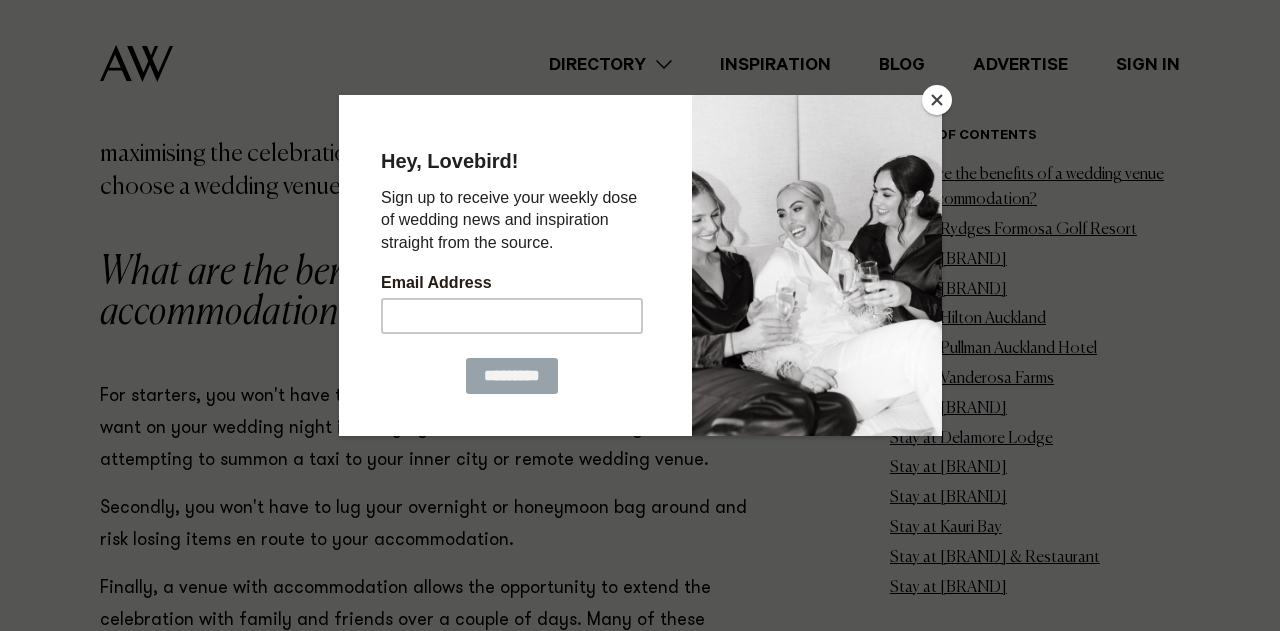 click at bounding box center (937, 100) 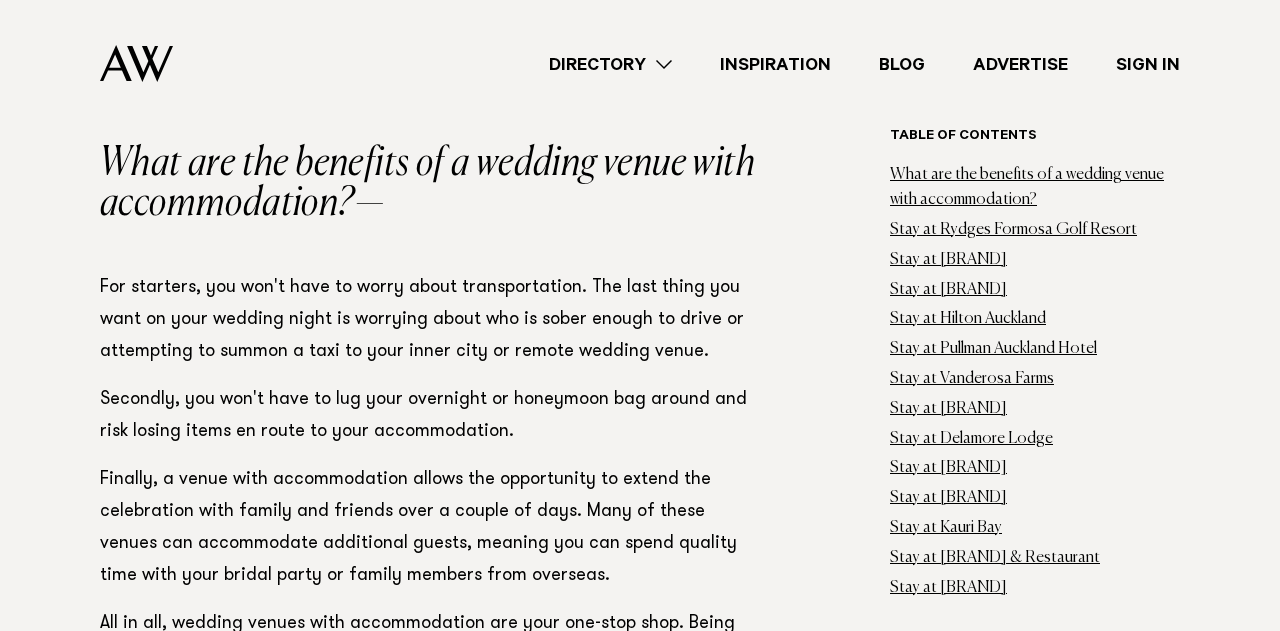 scroll, scrollTop: 1214, scrollLeft: 0, axis: vertical 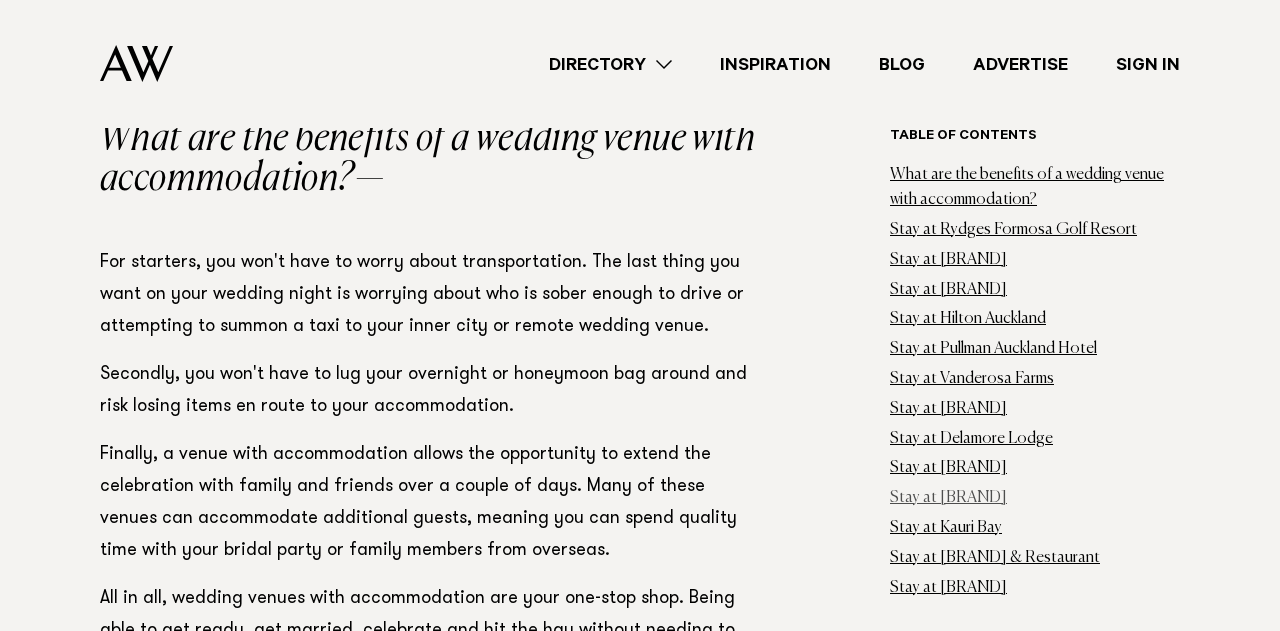 click on "Stay at [BRAND]" at bounding box center [948, 498] 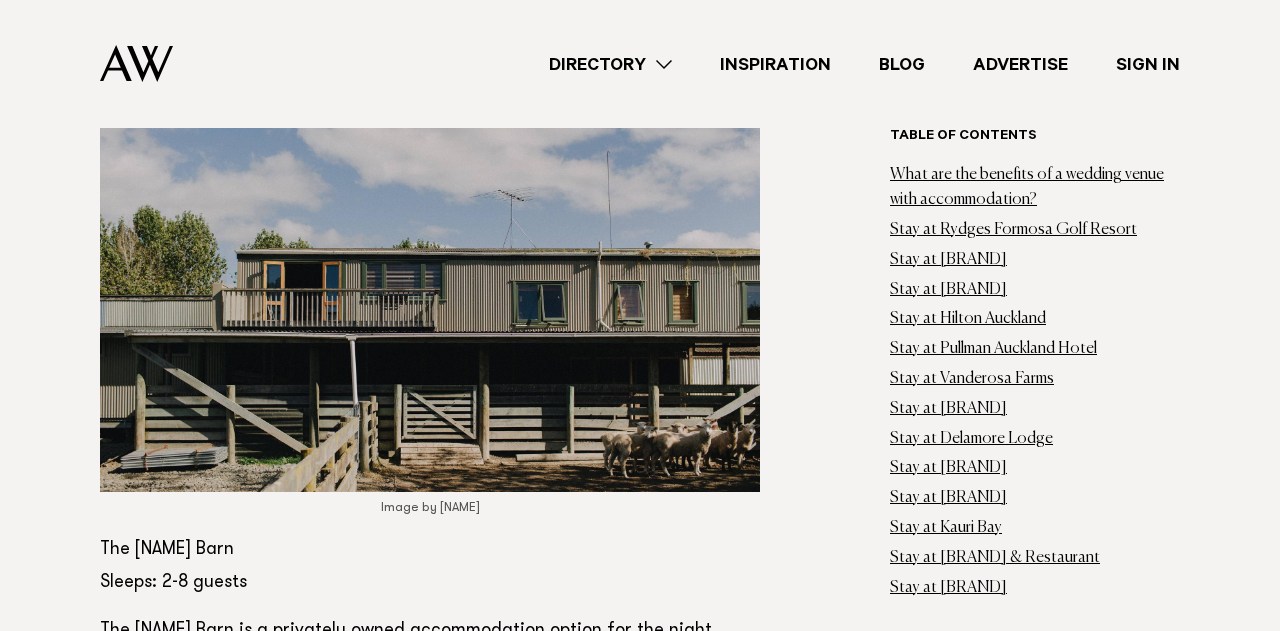 scroll, scrollTop: 12093, scrollLeft: 0, axis: vertical 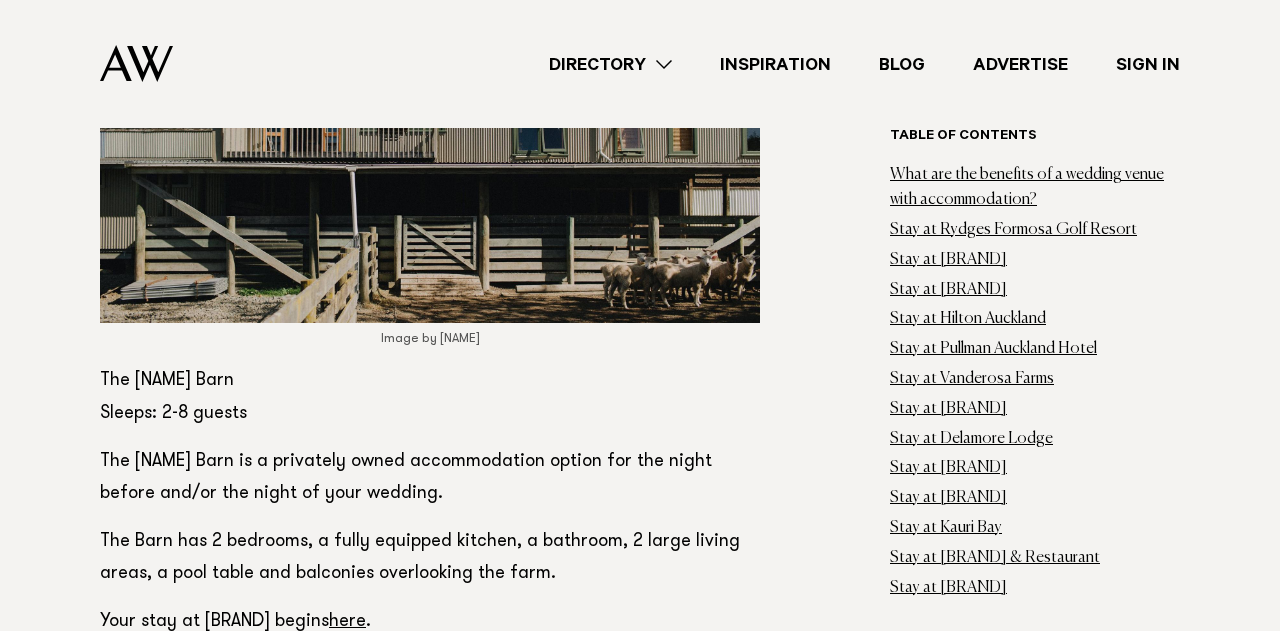 click on "The Painted Barn is a privately owned accommodation option for the night before and/or the night of your wedding." at bounding box center (430, 478) 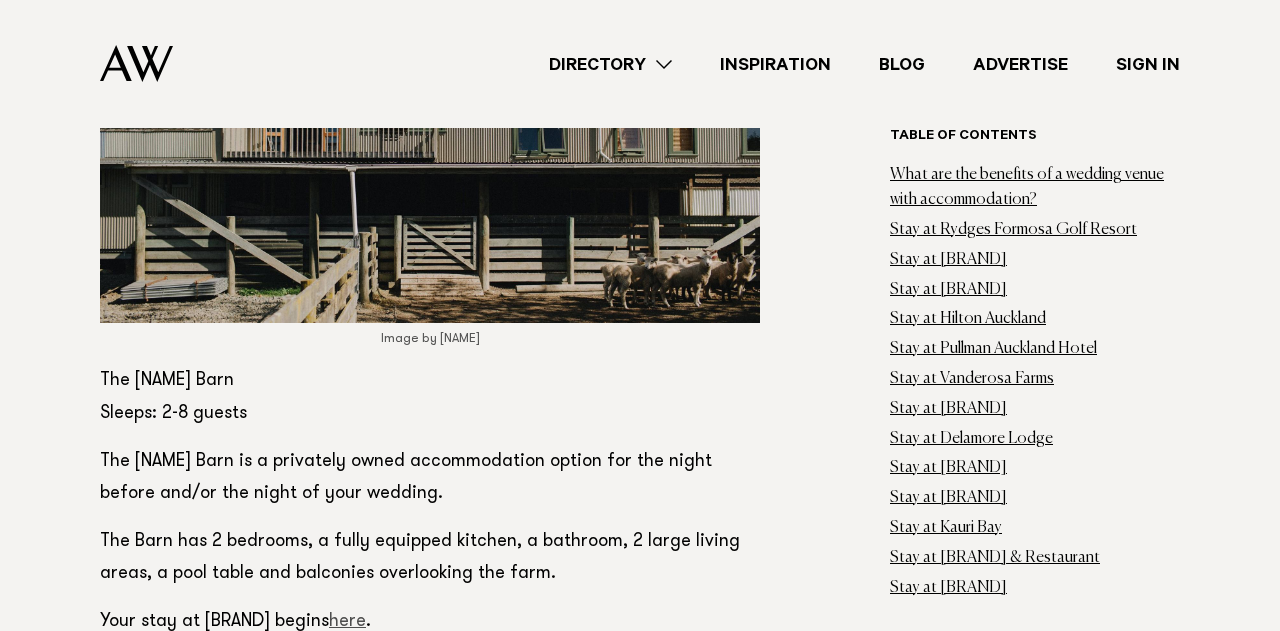 click on "here" at bounding box center [347, 622] 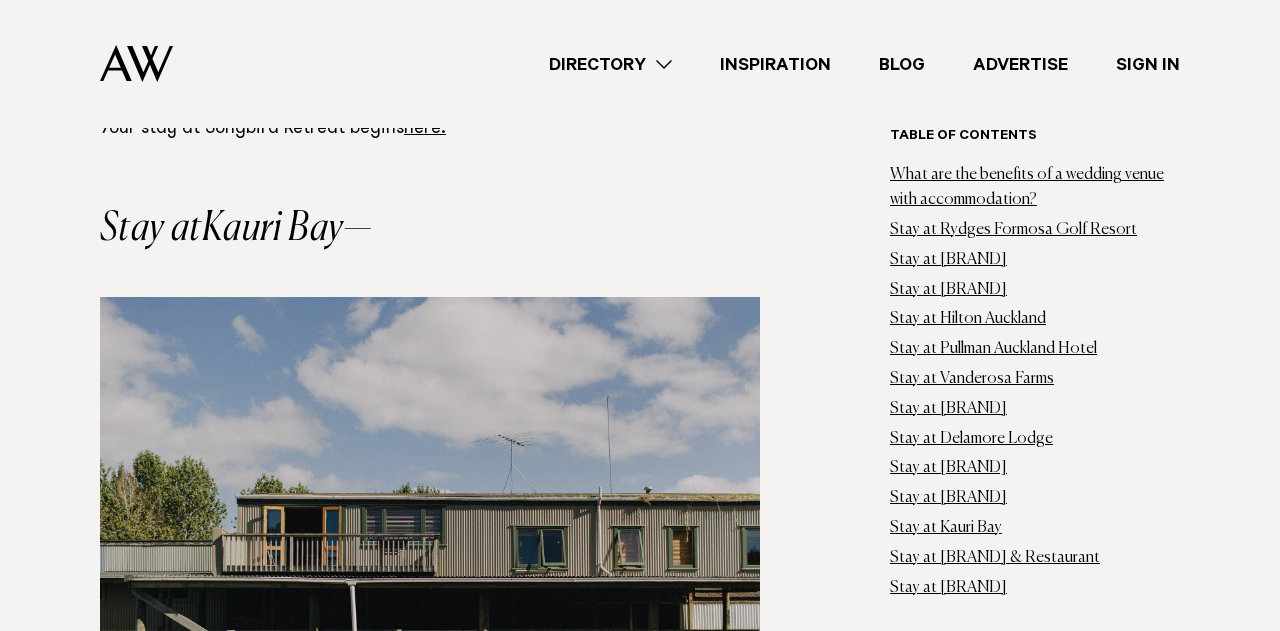 scroll, scrollTop: 11810, scrollLeft: 0, axis: vertical 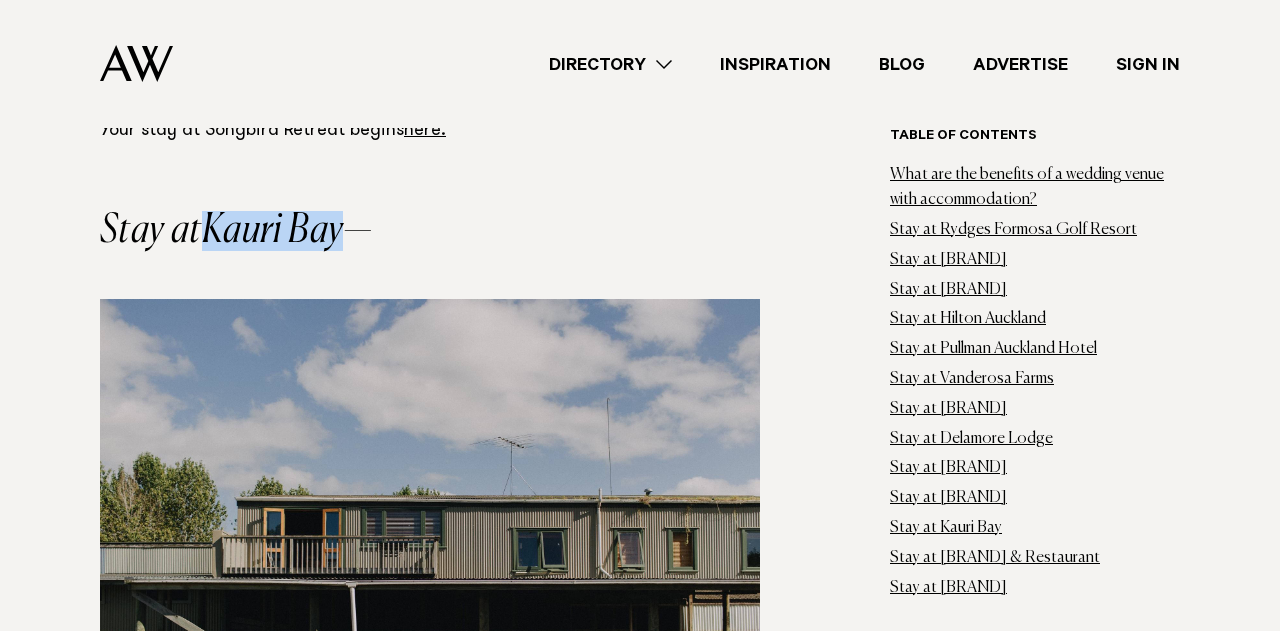 drag, startPoint x: 347, startPoint y: 195, endPoint x: 197, endPoint y: 206, distance: 150.40279 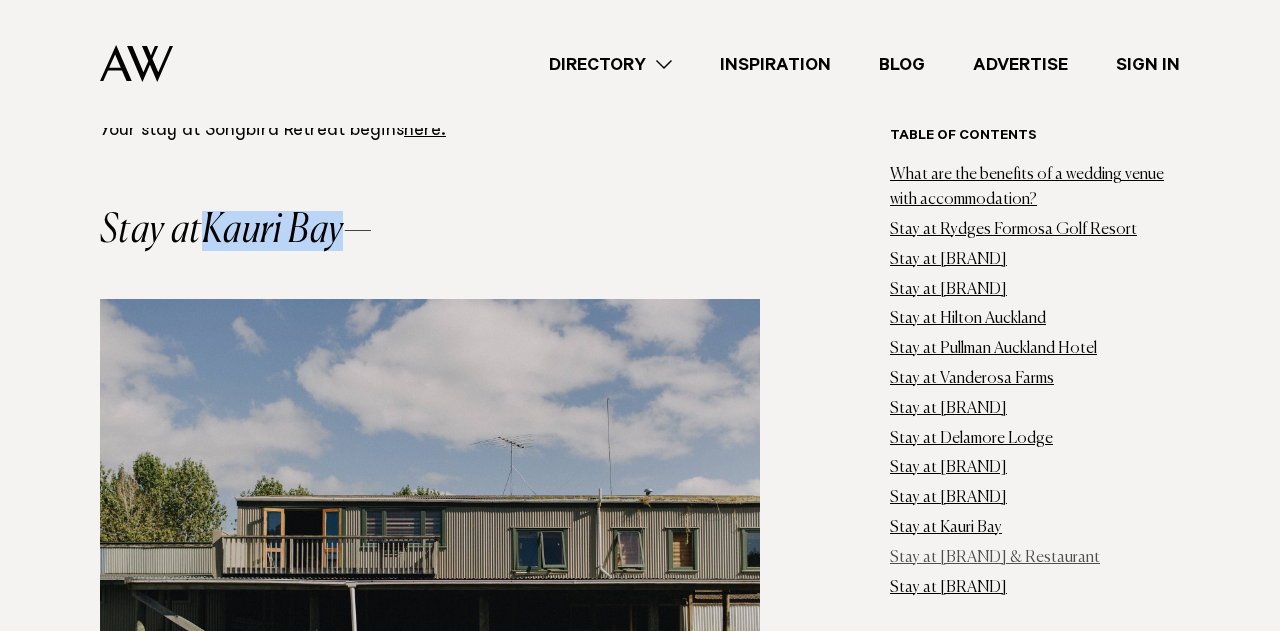click on "Stay at [LOCATION]" at bounding box center [995, 558] 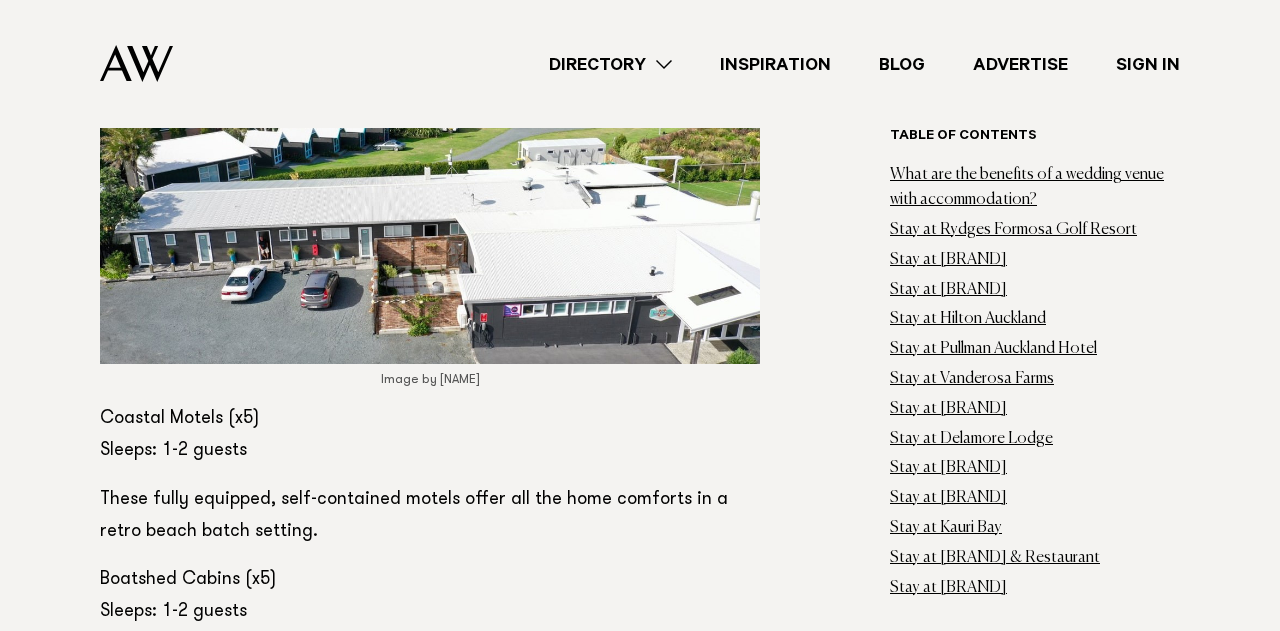 scroll, scrollTop: 13924, scrollLeft: 0, axis: vertical 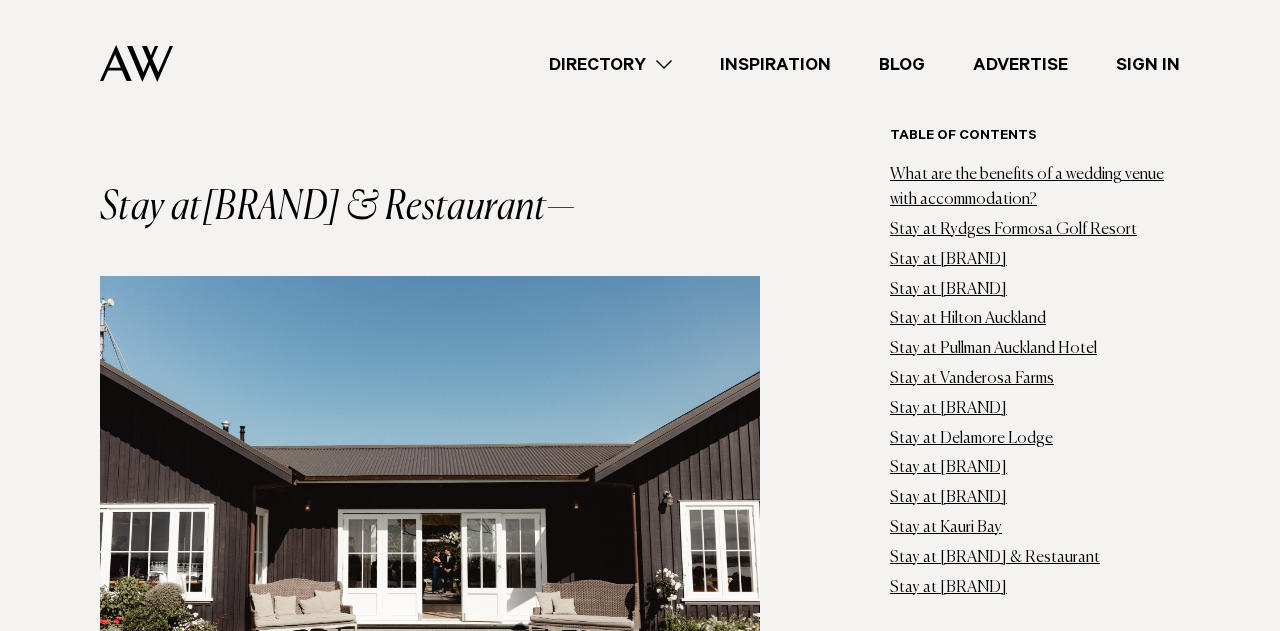 drag, startPoint x: 686, startPoint y: 176, endPoint x: 31, endPoint y: 177, distance: 655.0008 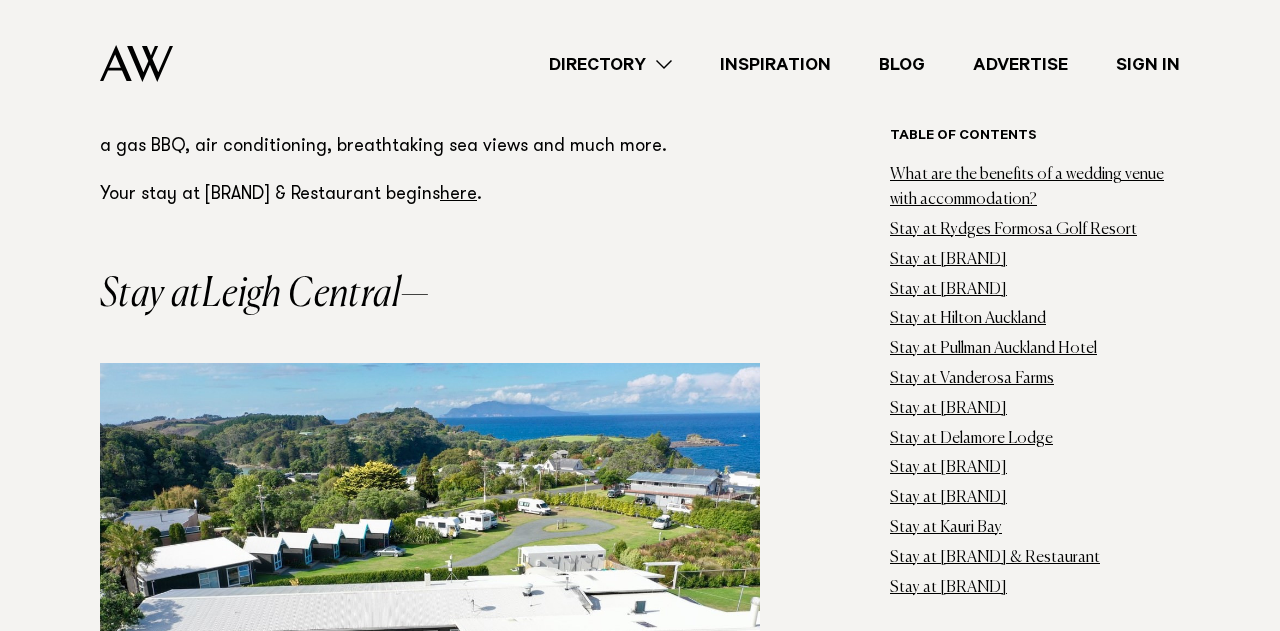 scroll, scrollTop: 13730, scrollLeft: 0, axis: vertical 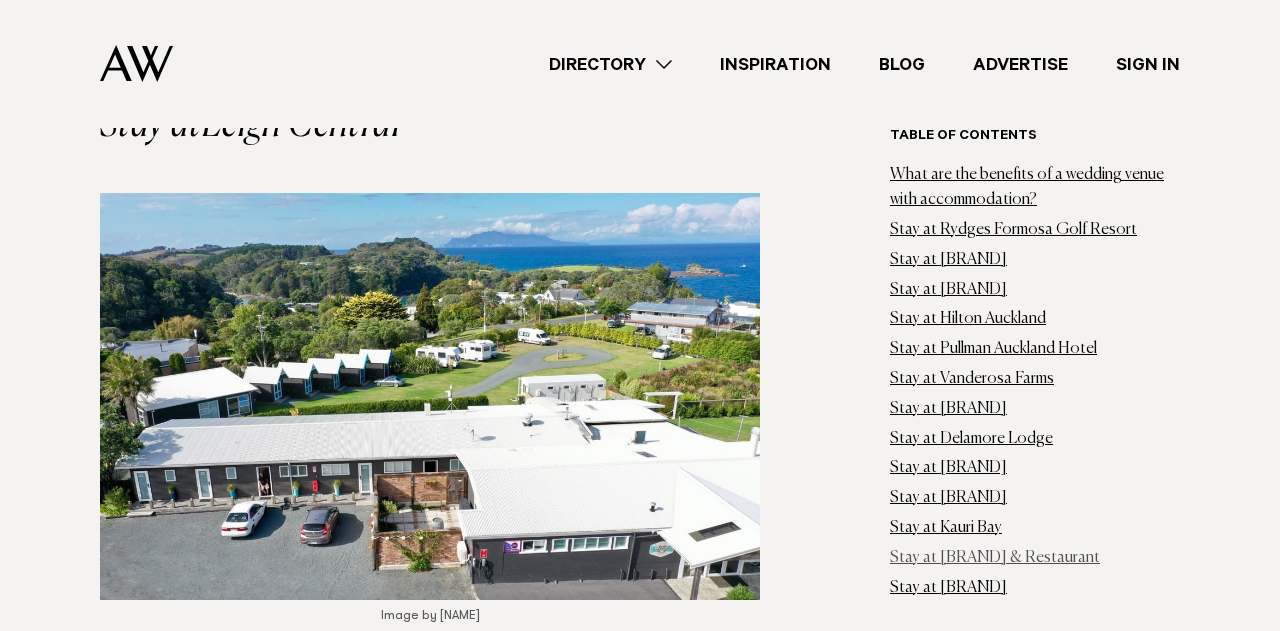 click on "Stay at Mudbrick Vineyard & Restaurant" at bounding box center [995, 558] 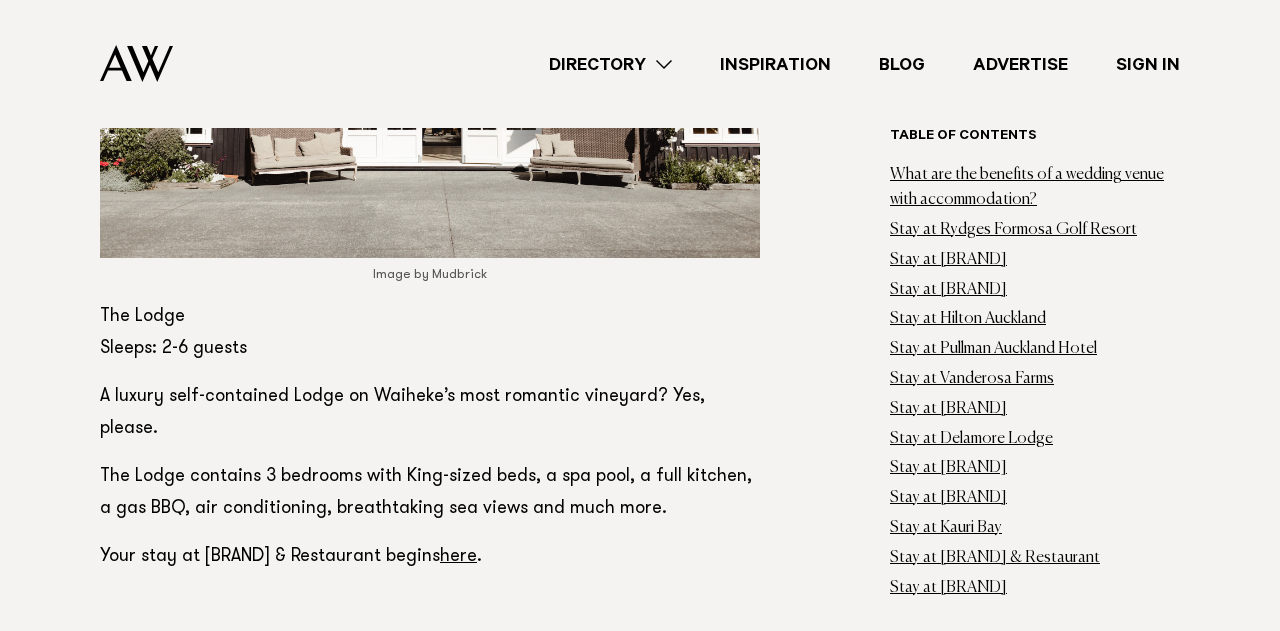 scroll, scrollTop: 13188, scrollLeft: 0, axis: vertical 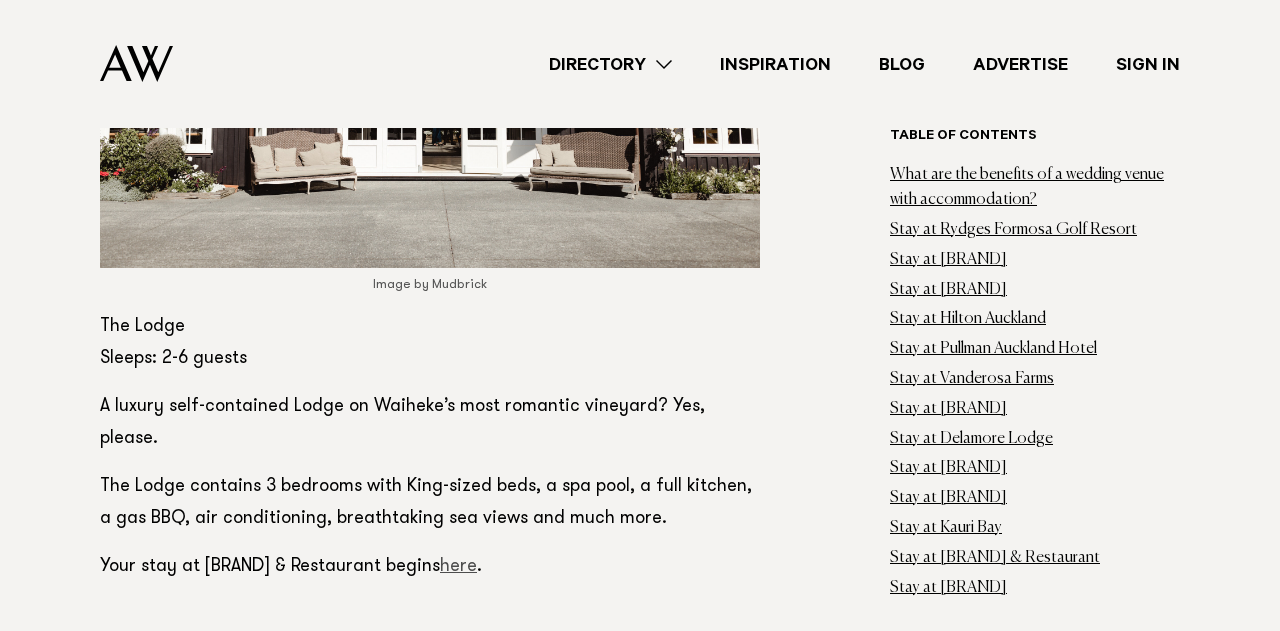 click on "here" at bounding box center [458, 567] 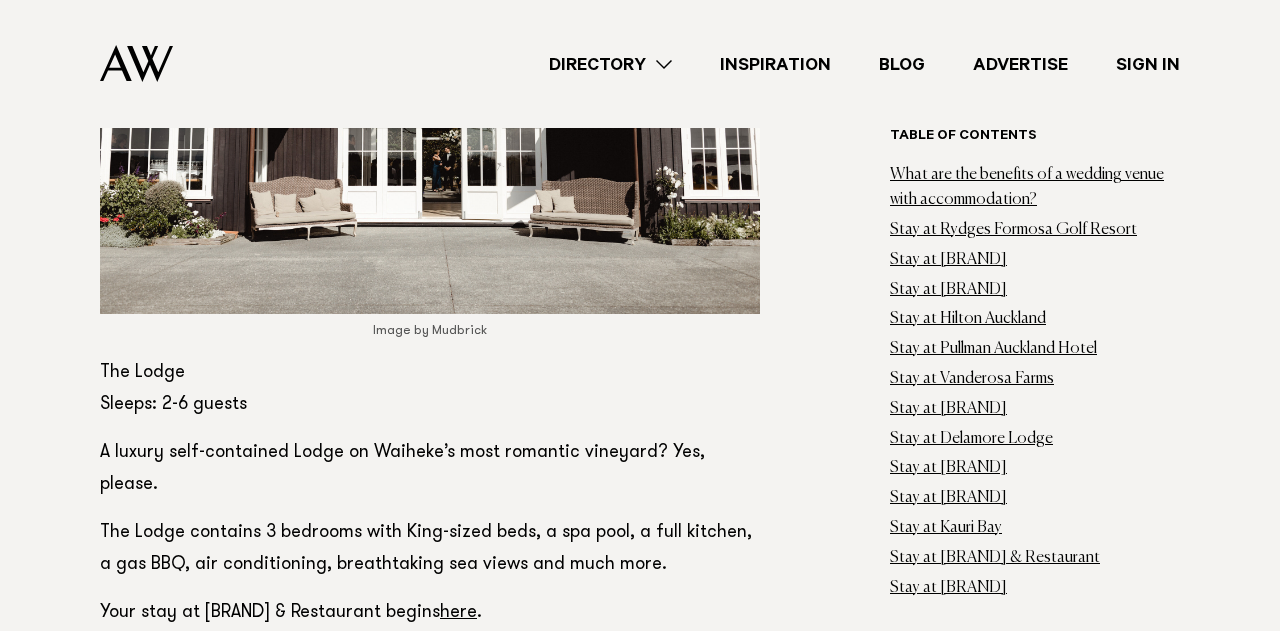 scroll, scrollTop: 12956, scrollLeft: 0, axis: vertical 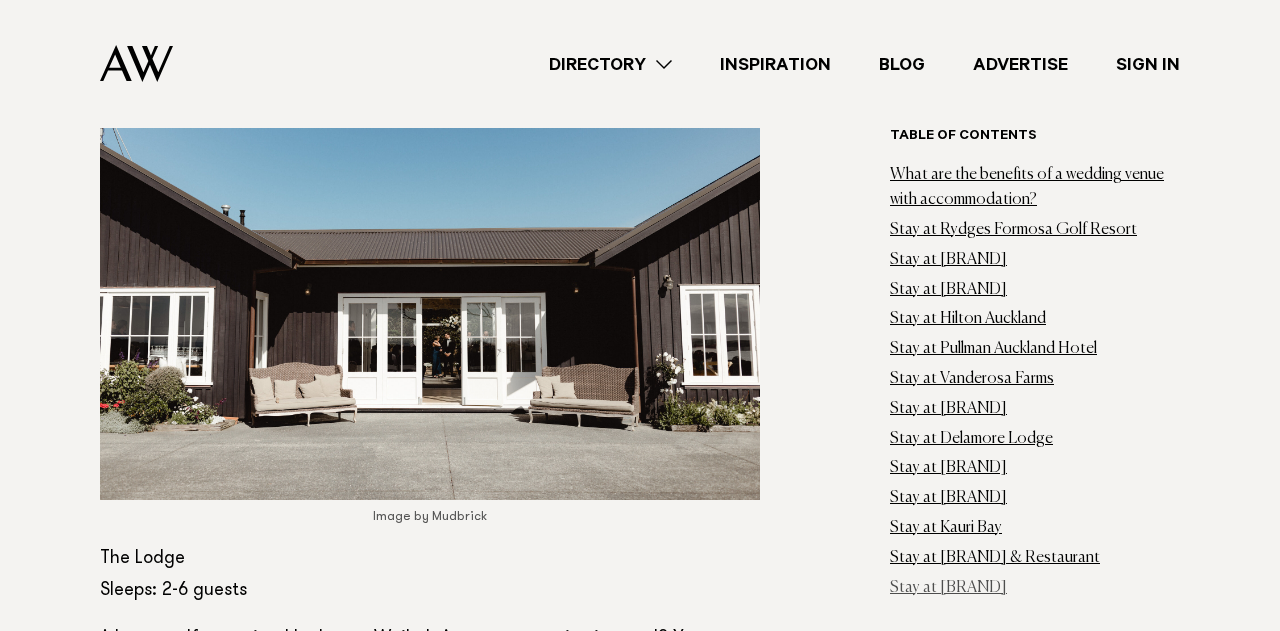 click on "Stay at Leigh Central" at bounding box center [948, 587] 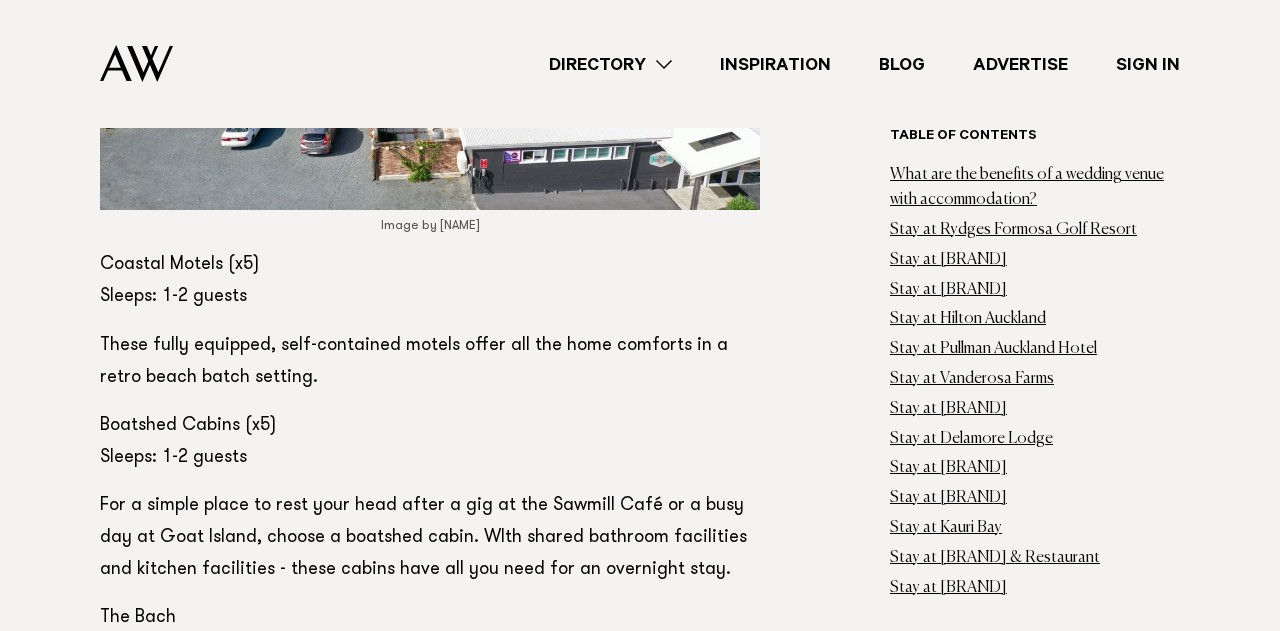 scroll, scrollTop: 14336, scrollLeft: 0, axis: vertical 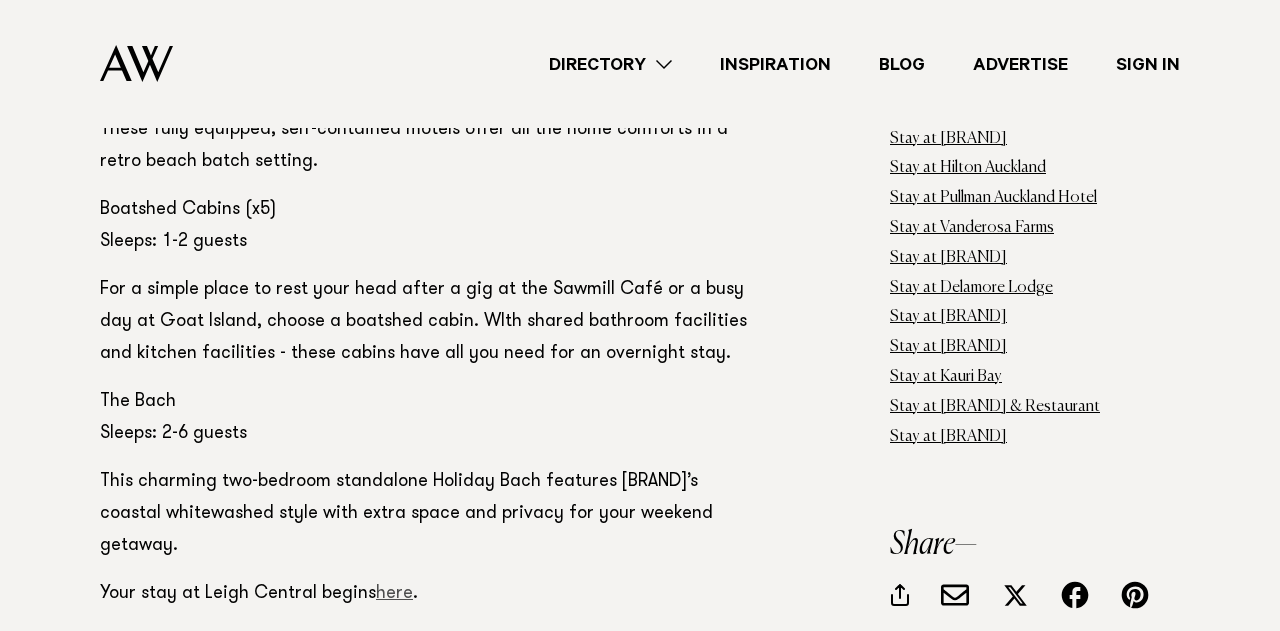 click on "here" at bounding box center [394, 594] 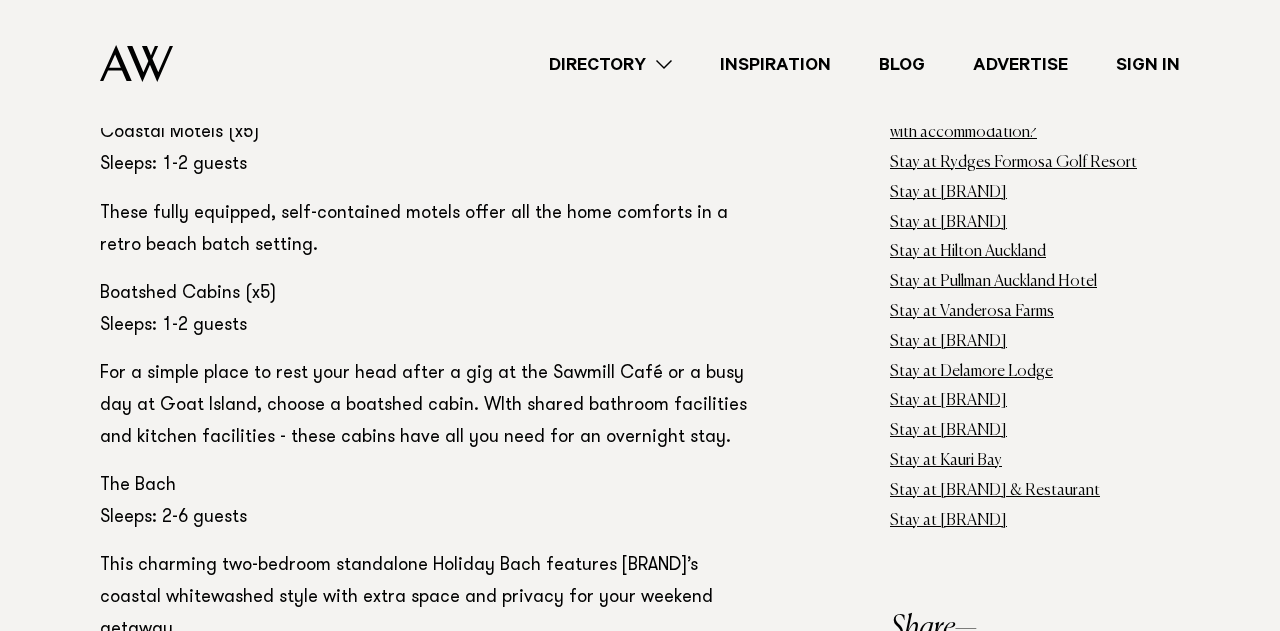 scroll, scrollTop: 13962, scrollLeft: 0, axis: vertical 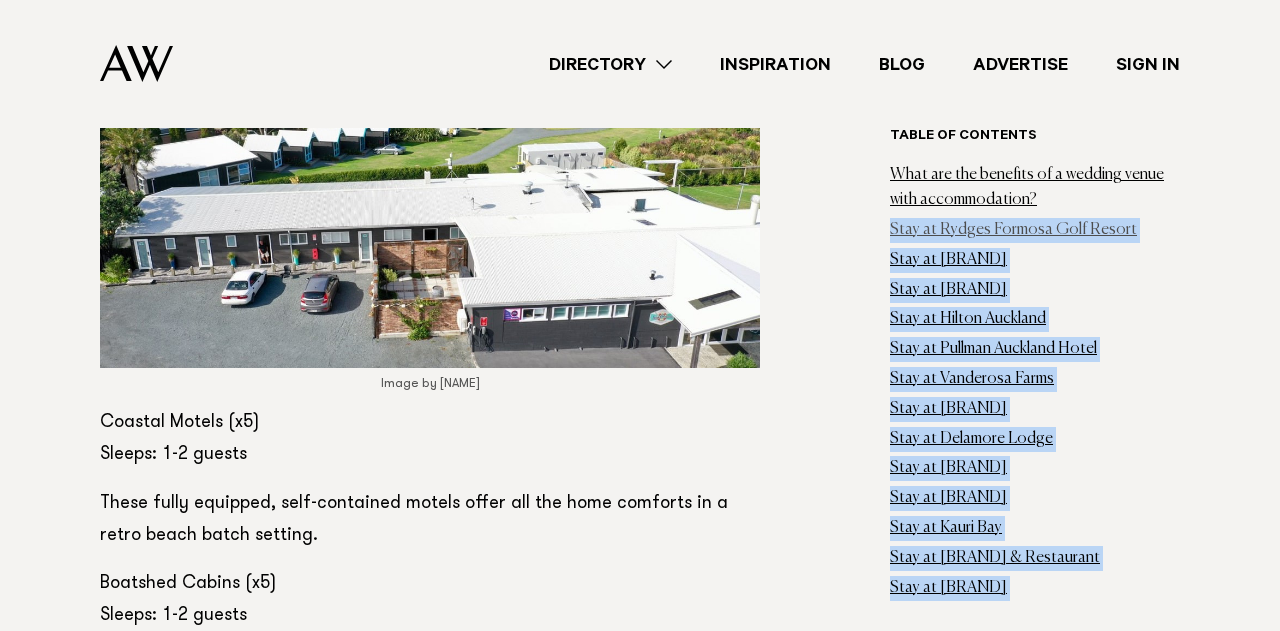 click on "Table of contents
What are the benefits of a wedding venue with accommodation? Stay at Rydges Formosa Golf Resort Stay at Bracu Estate Stay at Rydges Auckland Stay at Hilton Auckland Stay at Pullman Auckland Hotel Stay at Vanderosa Farms Stay at Woodhouse Mountain Lodge Stay at Delamore Lodge Stay at Cordis Stay at Songbird Retreat Stay at Kauri Bay Stay at Mudbrick Vineyard & Restaurant Stay at Leigh Central
We're all about minimising stress on your wedding day and maximising the celebration. One of the best ways to do this is to choose a wedding venue with accommodation.
What are the benefits of a wedding venue with accommodation? Secondly, you won't have to lug your overnight or honeymoon bag around and risk losing items en route to your accommodation. Stay at   Rydges Formosa Golf Resort Image by  Zahn
Rooms and Suites: 50 here . Stay at
." at bounding box center (640, -5834) 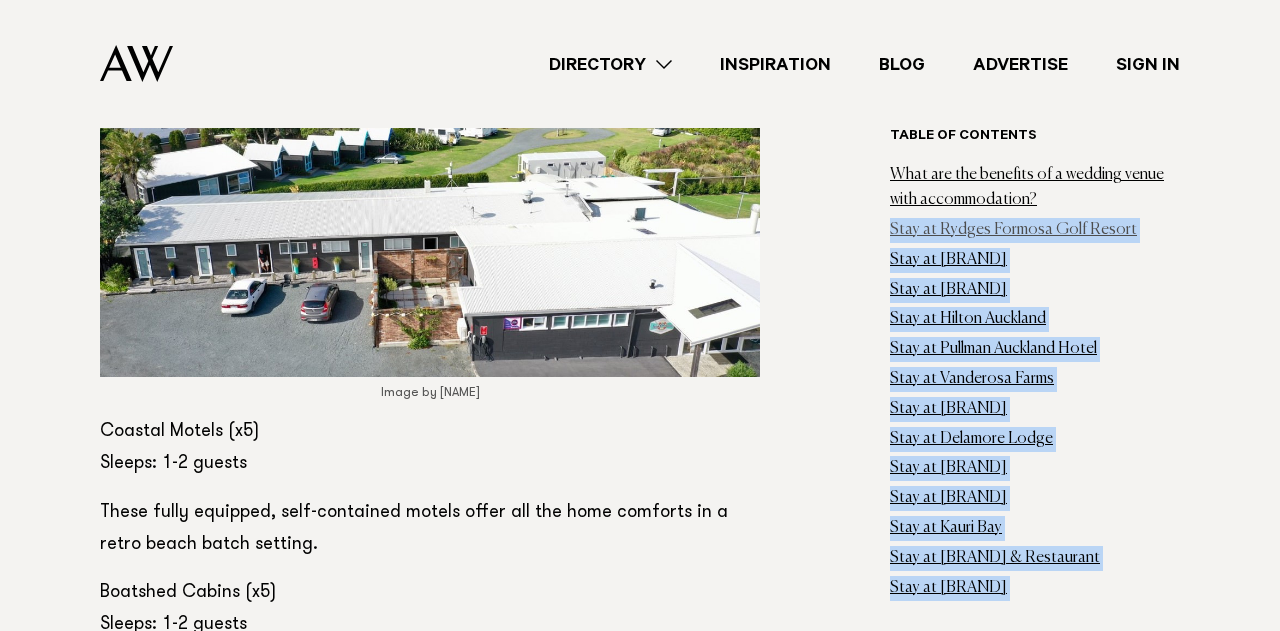 scroll, scrollTop: 13950, scrollLeft: 0, axis: vertical 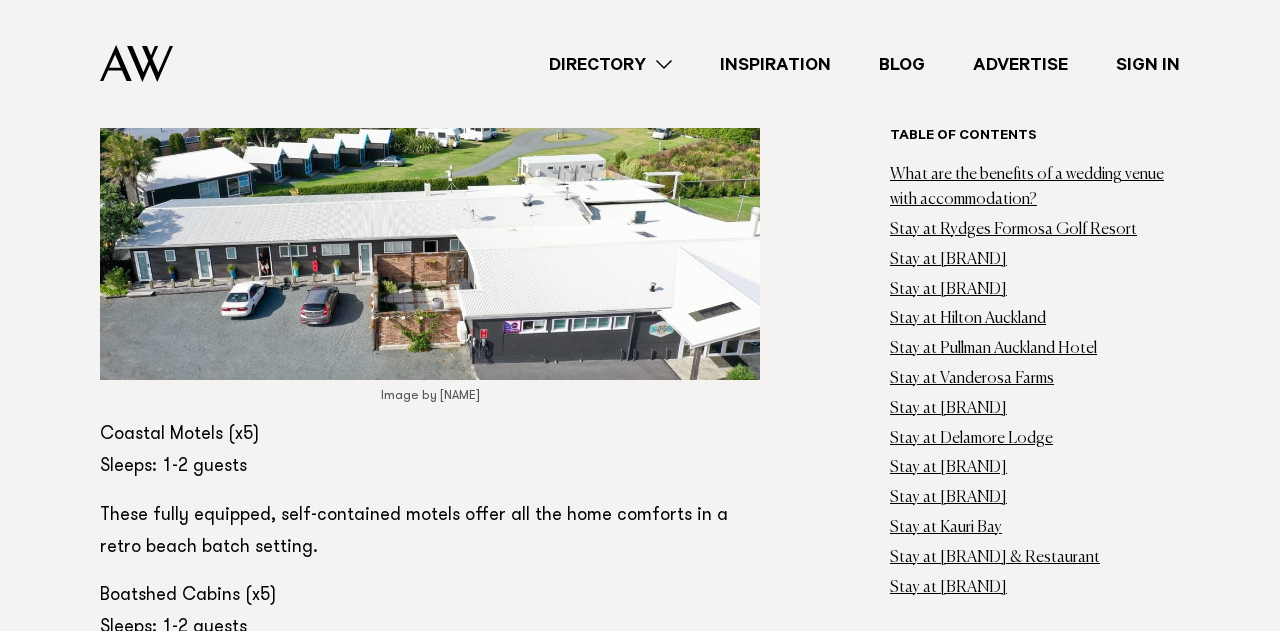 click on "Coastal Motels (x5) Sleeps: 1-2 guests" at bounding box center (430, 451) 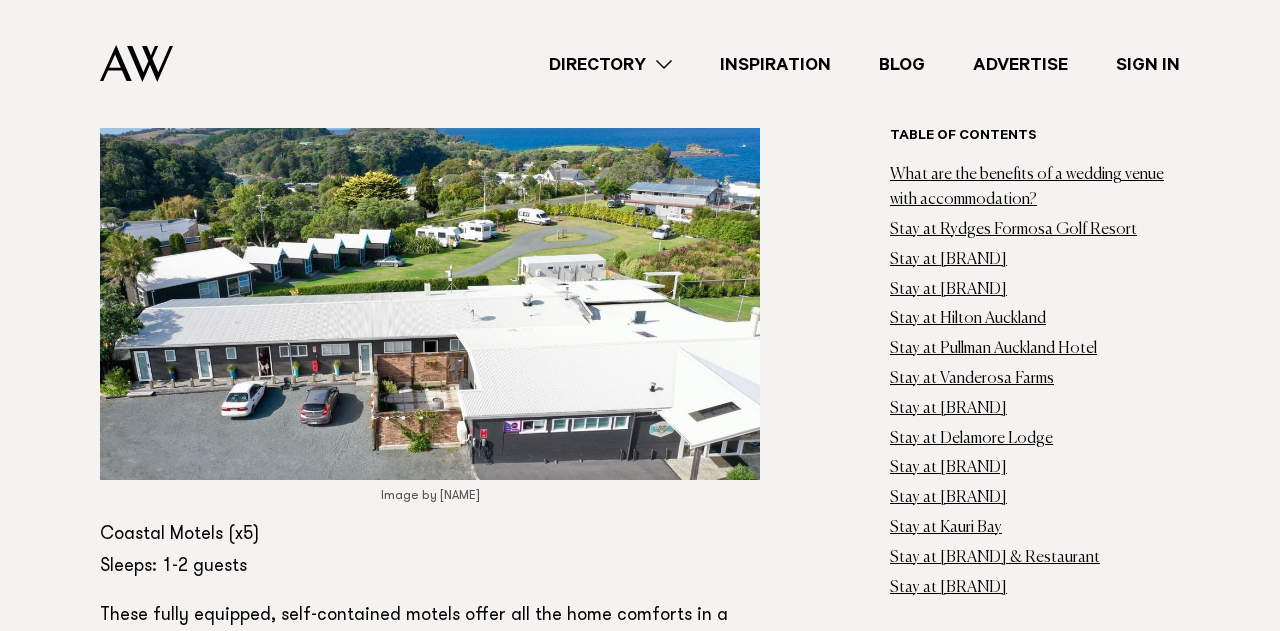 scroll, scrollTop: 13804, scrollLeft: 0, axis: vertical 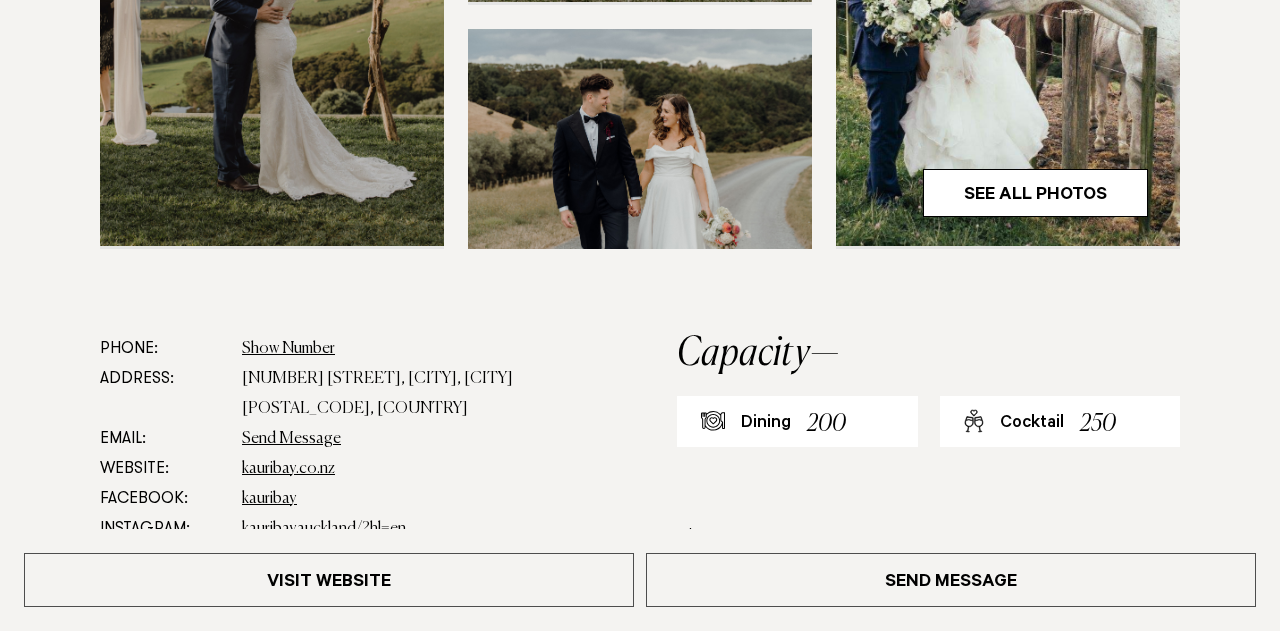 drag, startPoint x: 431, startPoint y: 406, endPoint x: 229, endPoint y: 379, distance: 203.79646 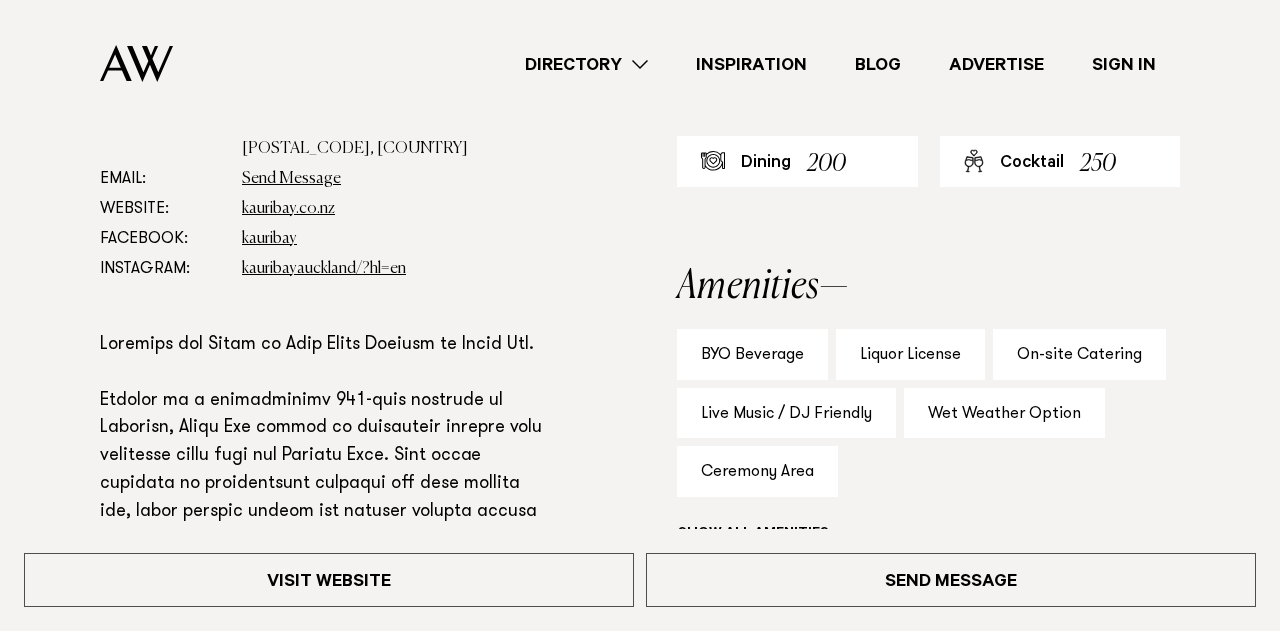 scroll, scrollTop: 1022, scrollLeft: 0, axis: vertical 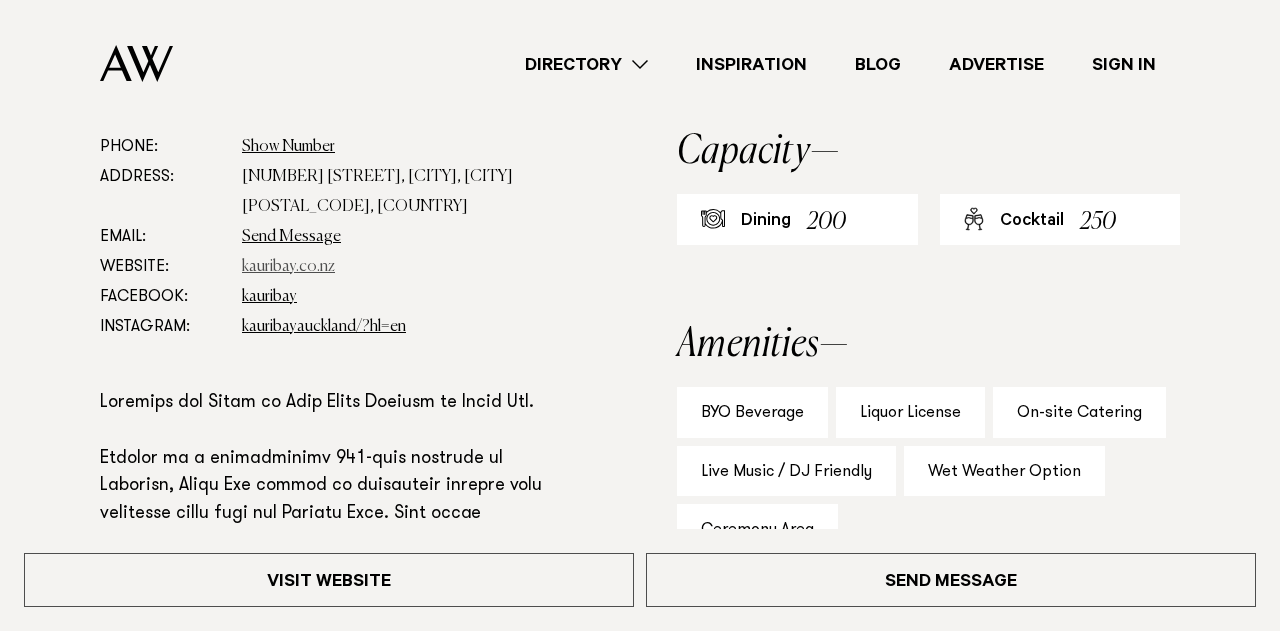 click on "kauribay.co.nz" at bounding box center [288, 267] 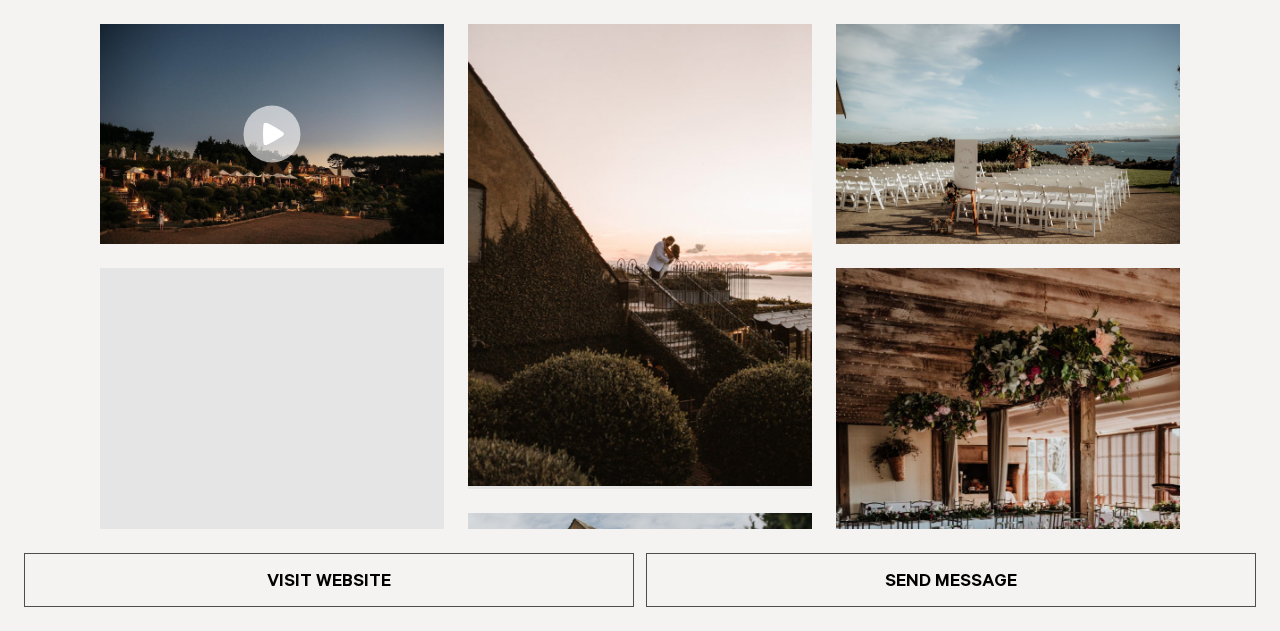 scroll, scrollTop: 409, scrollLeft: 0, axis: vertical 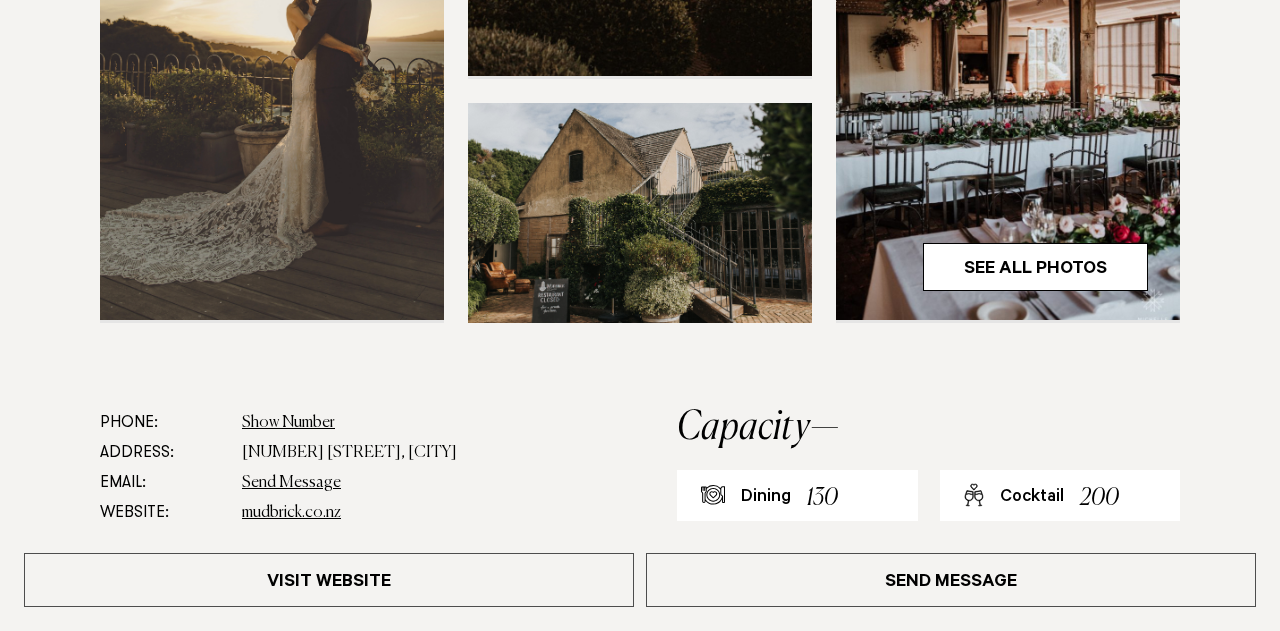 drag, startPoint x: 411, startPoint y: 456, endPoint x: 220, endPoint y: 463, distance: 191.12823 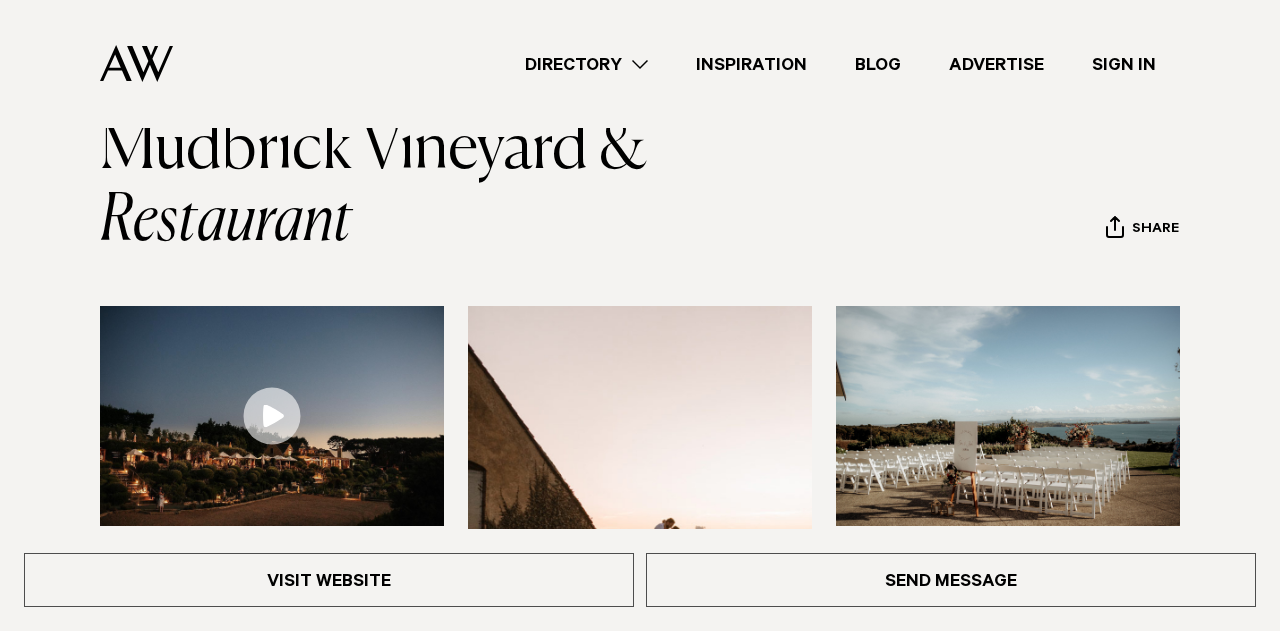scroll, scrollTop: 0, scrollLeft: 0, axis: both 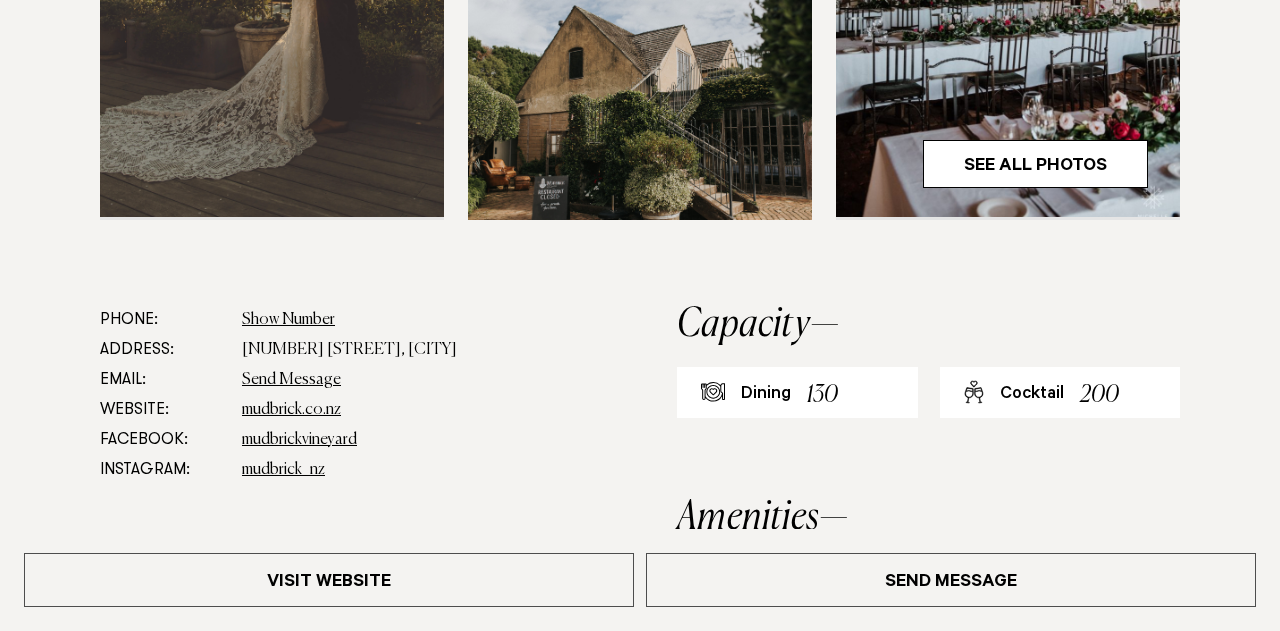drag, startPoint x: 449, startPoint y: 357, endPoint x: 219, endPoint y: 352, distance: 230.05434 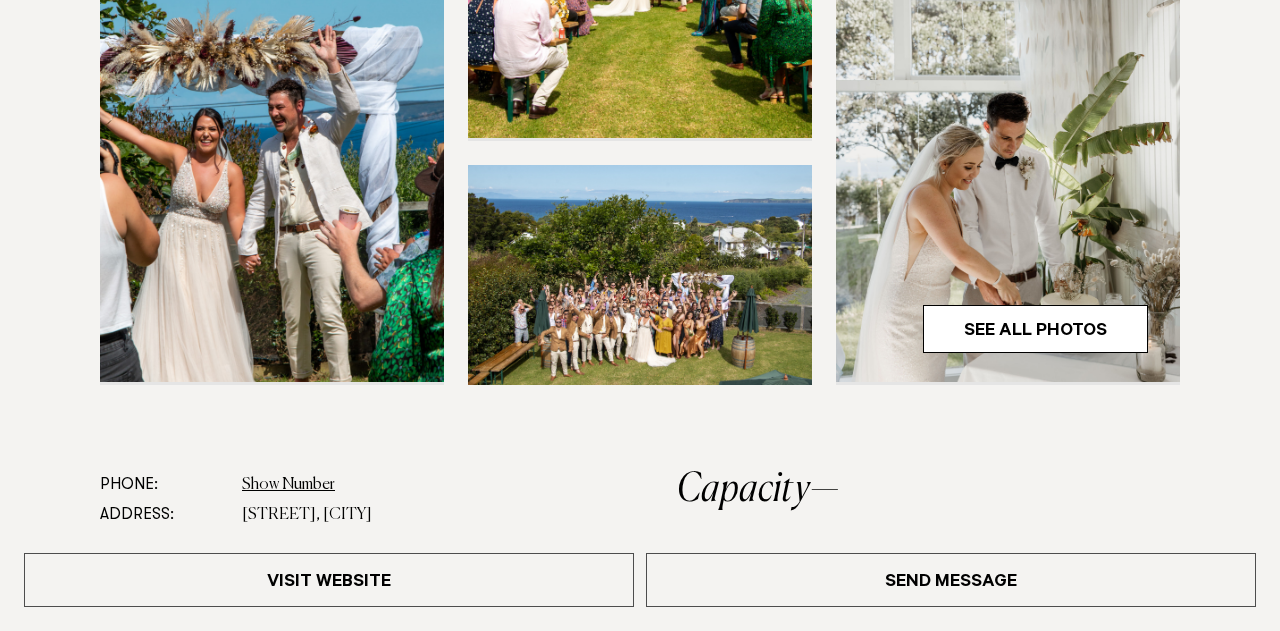 scroll, scrollTop: 774, scrollLeft: 0, axis: vertical 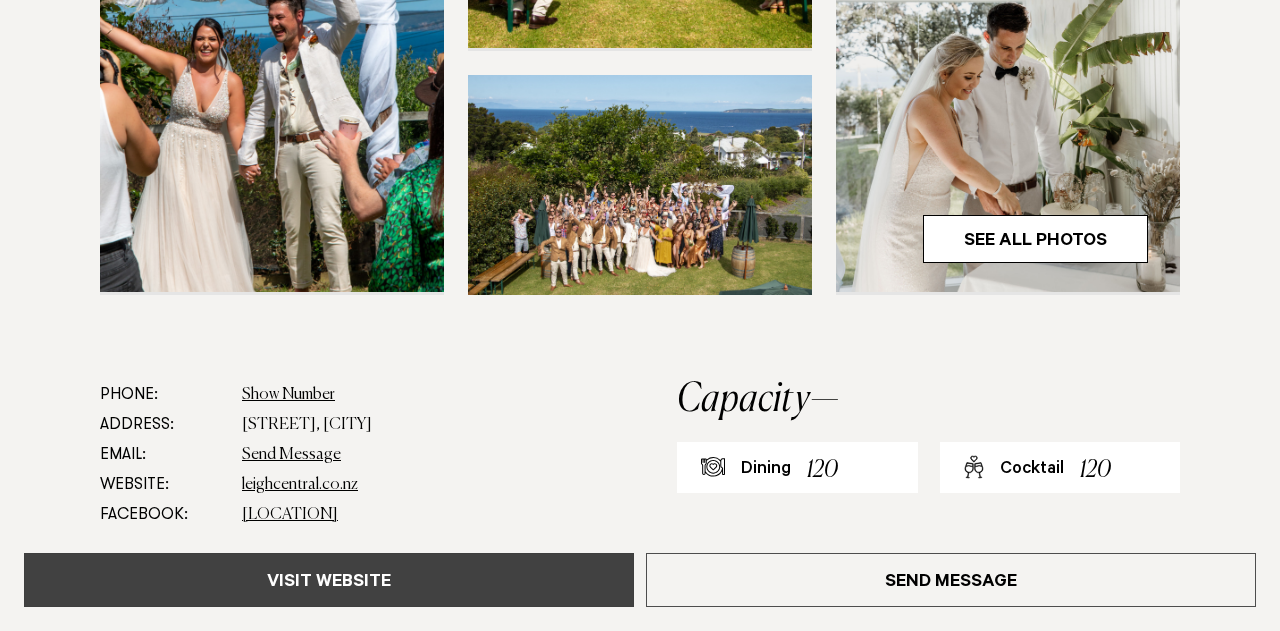 click on "Visit Website" at bounding box center (329, 580) 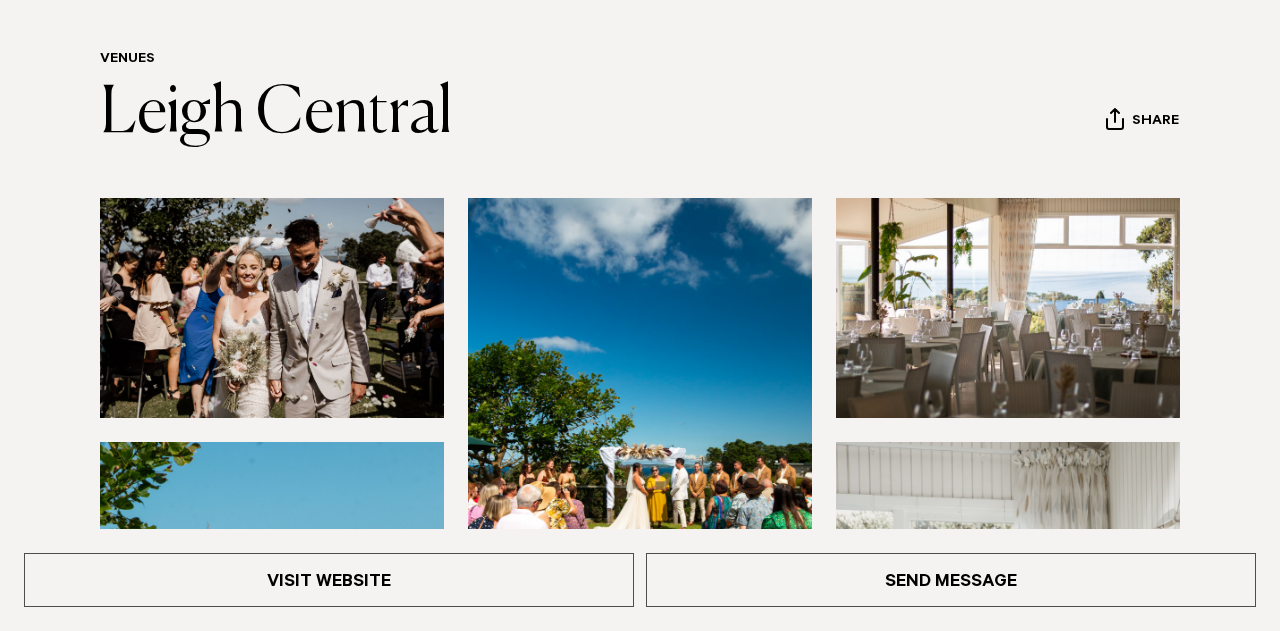 scroll, scrollTop: 334, scrollLeft: 0, axis: vertical 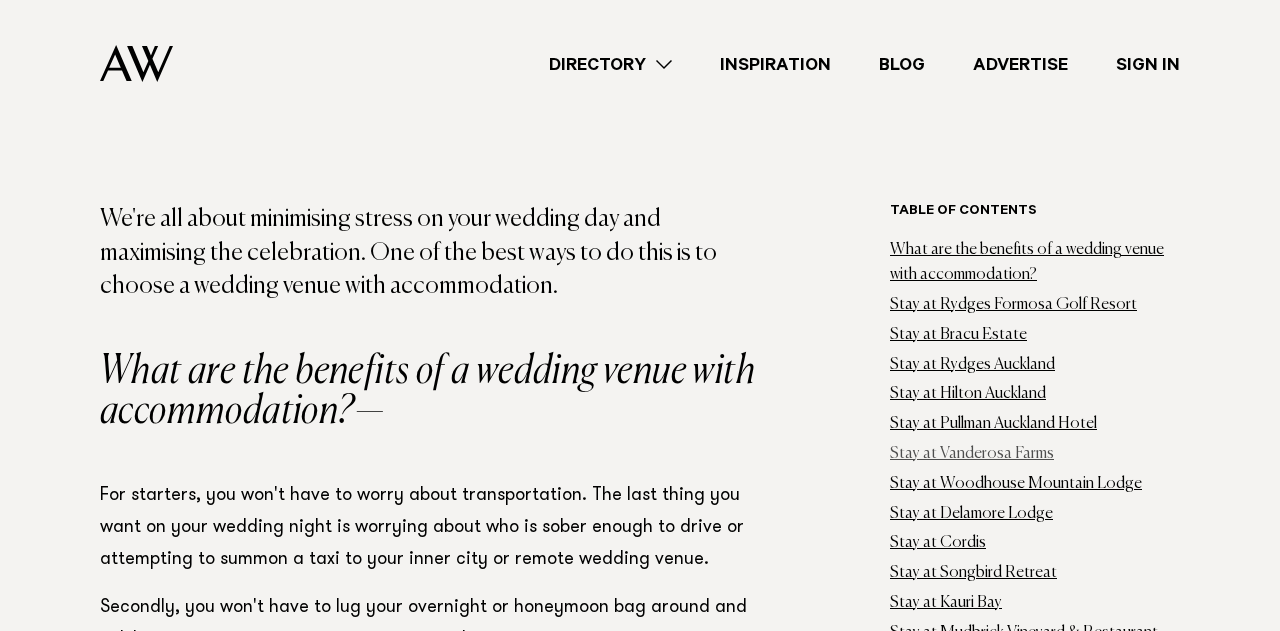 click on "Stay at Vanderosa Farms" at bounding box center [972, 454] 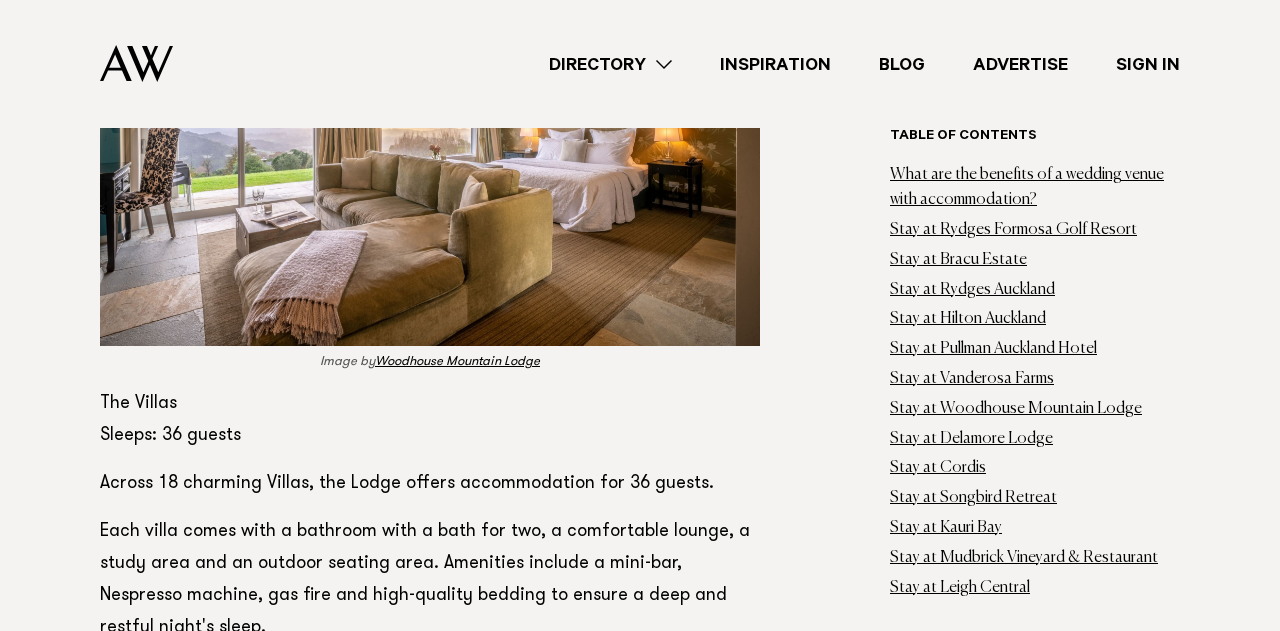 scroll, scrollTop: 8250, scrollLeft: 0, axis: vertical 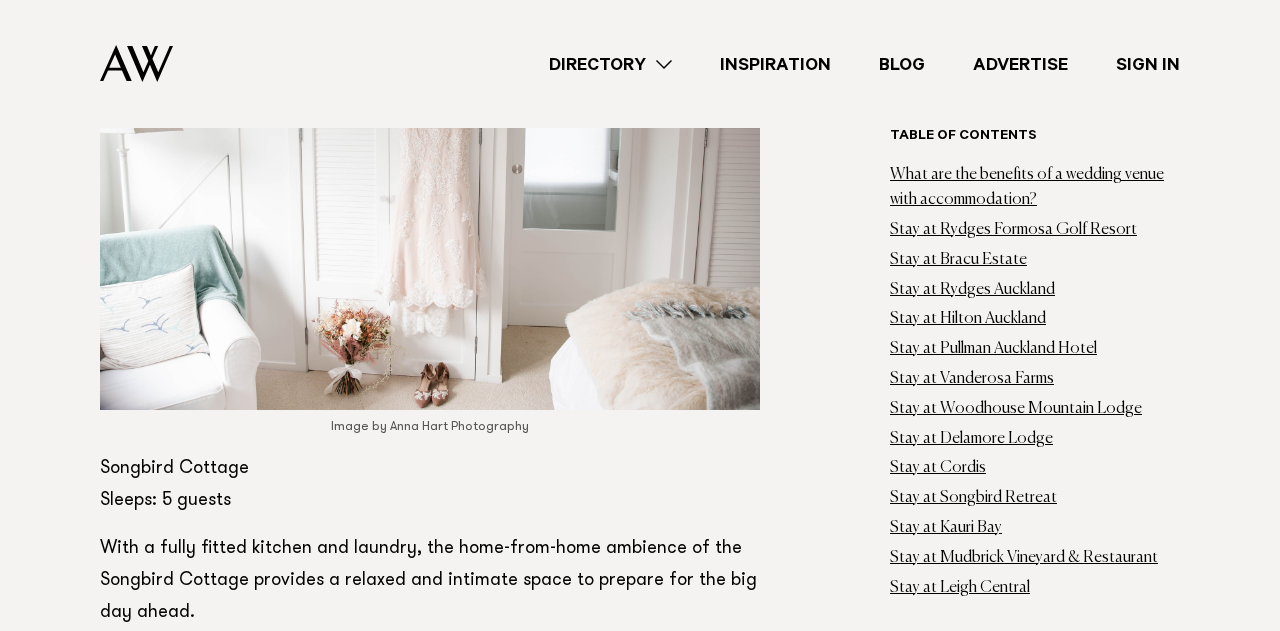 drag, startPoint x: 555, startPoint y: 488, endPoint x: 529, endPoint y: 480, distance: 27.202942 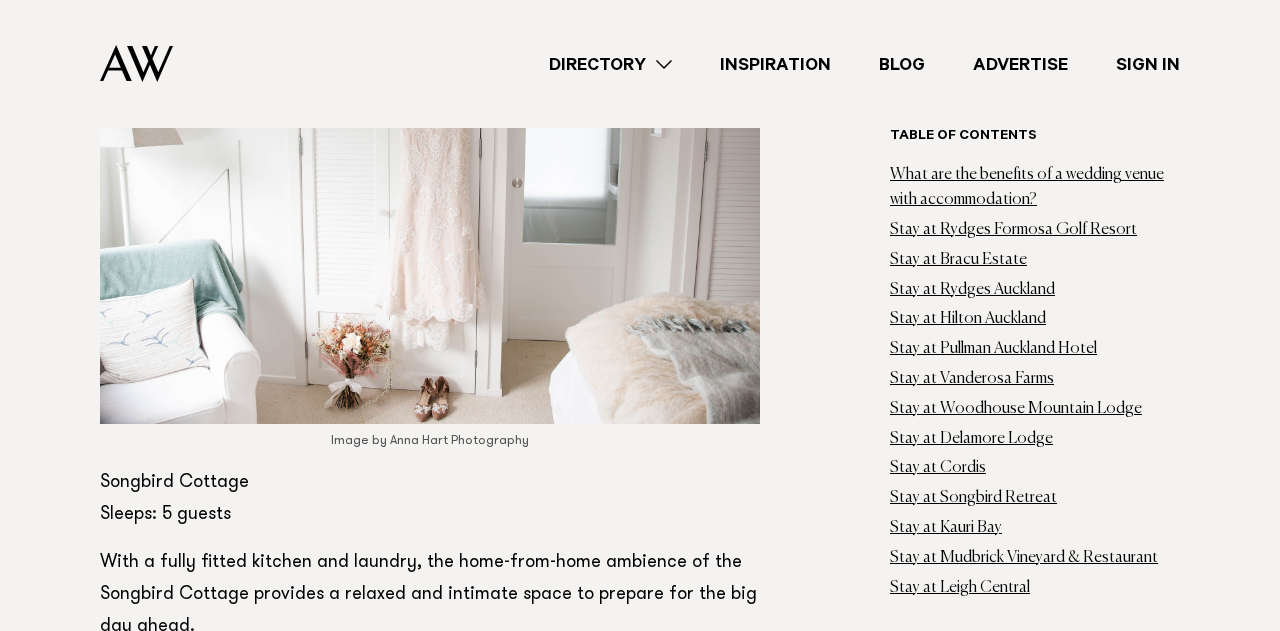 scroll, scrollTop: 11444, scrollLeft: 0, axis: vertical 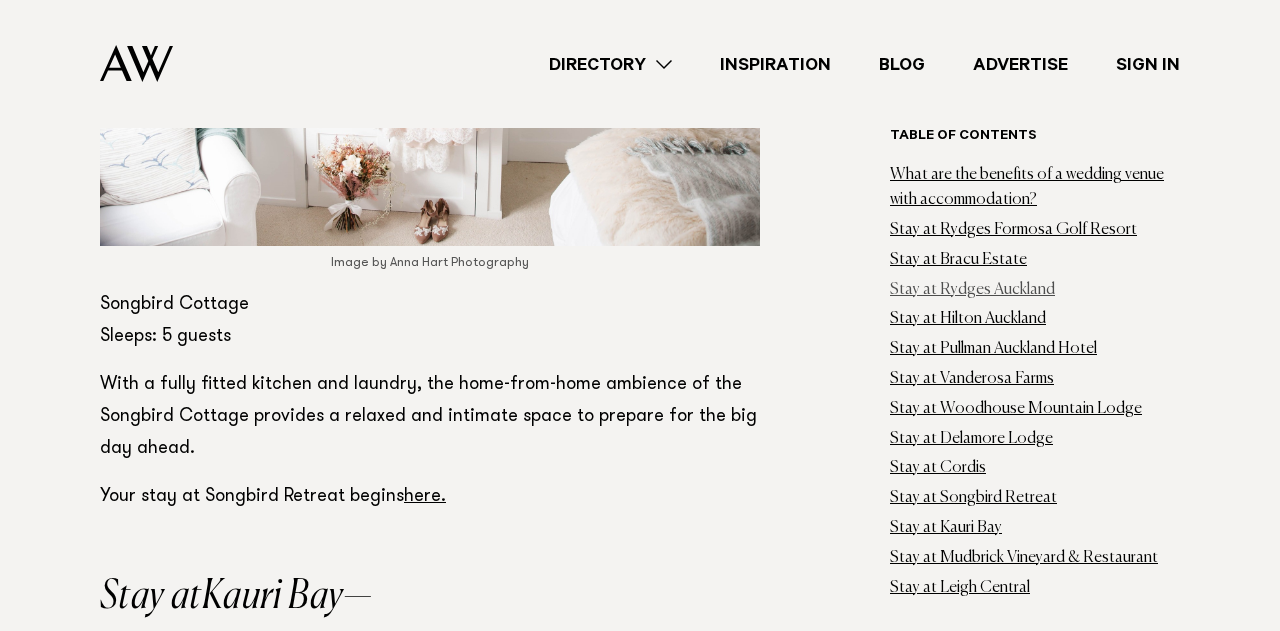 click on "Stay at [LOCATION]" at bounding box center (972, 289) 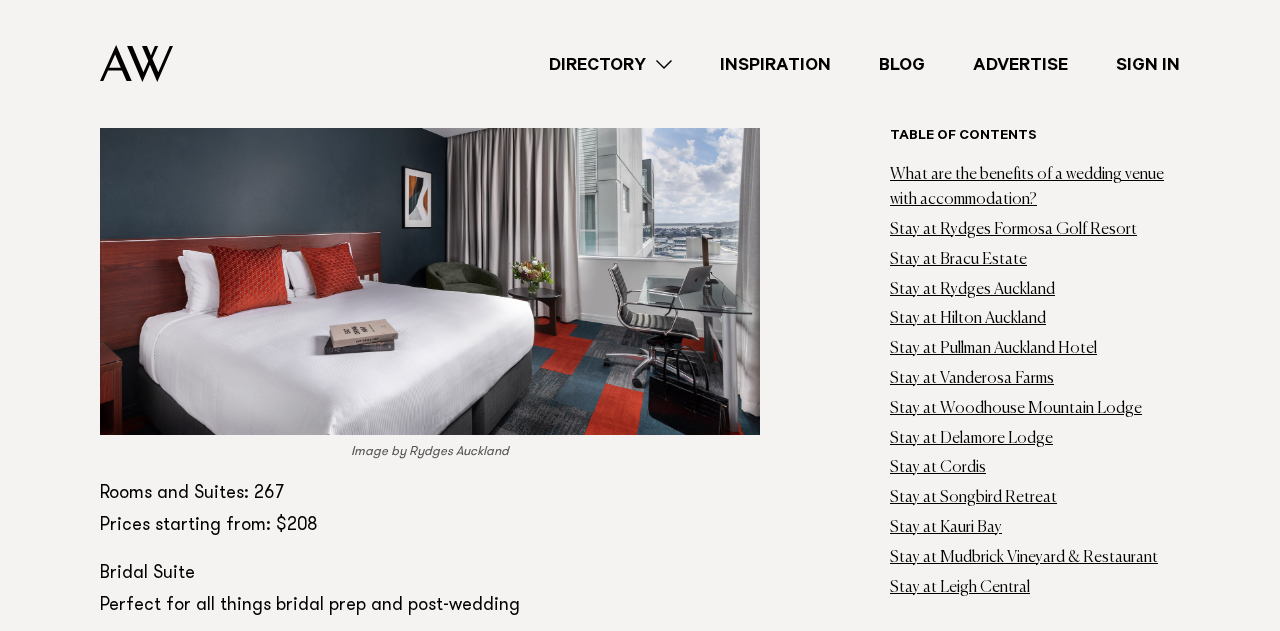 scroll, scrollTop: 4336, scrollLeft: 0, axis: vertical 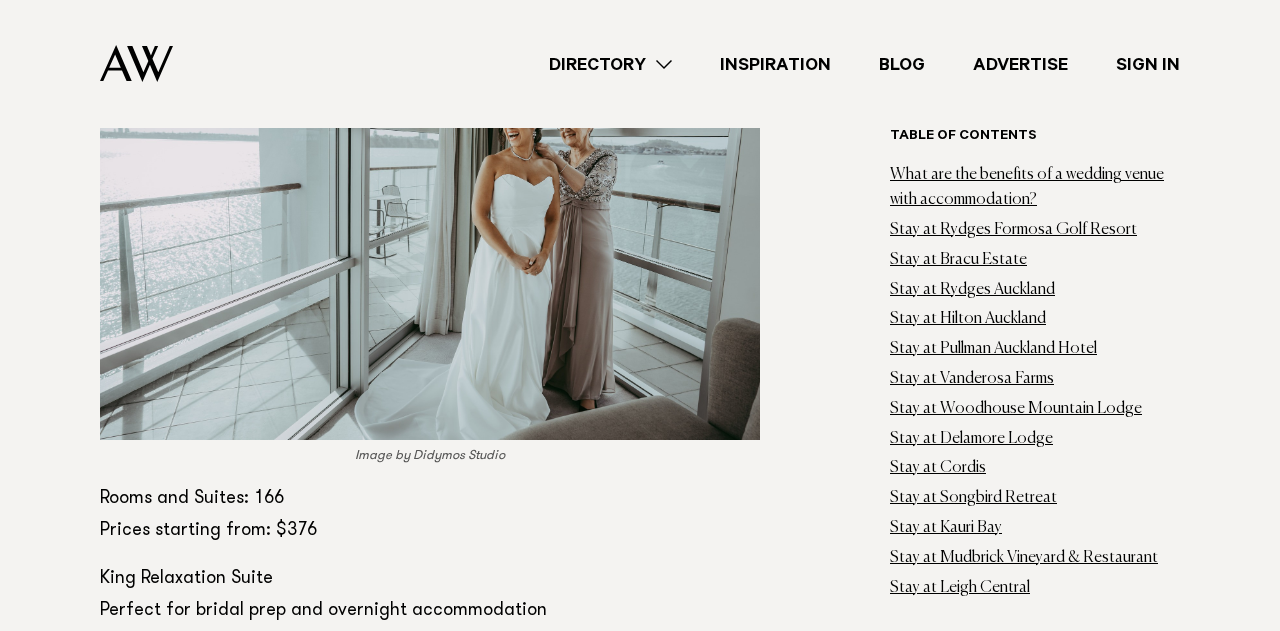 drag, startPoint x: 535, startPoint y: 460, endPoint x: 498, endPoint y: 438, distance: 43.046486 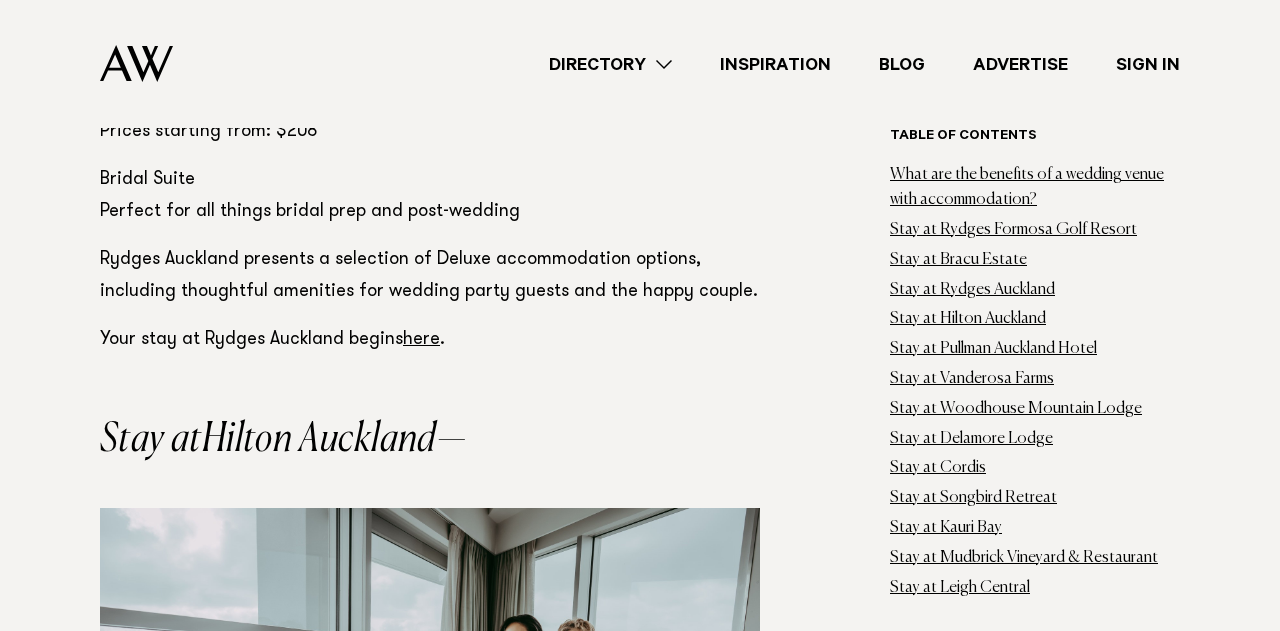 scroll, scrollTop: 4761, scrollLeft: 0, axis: vertical 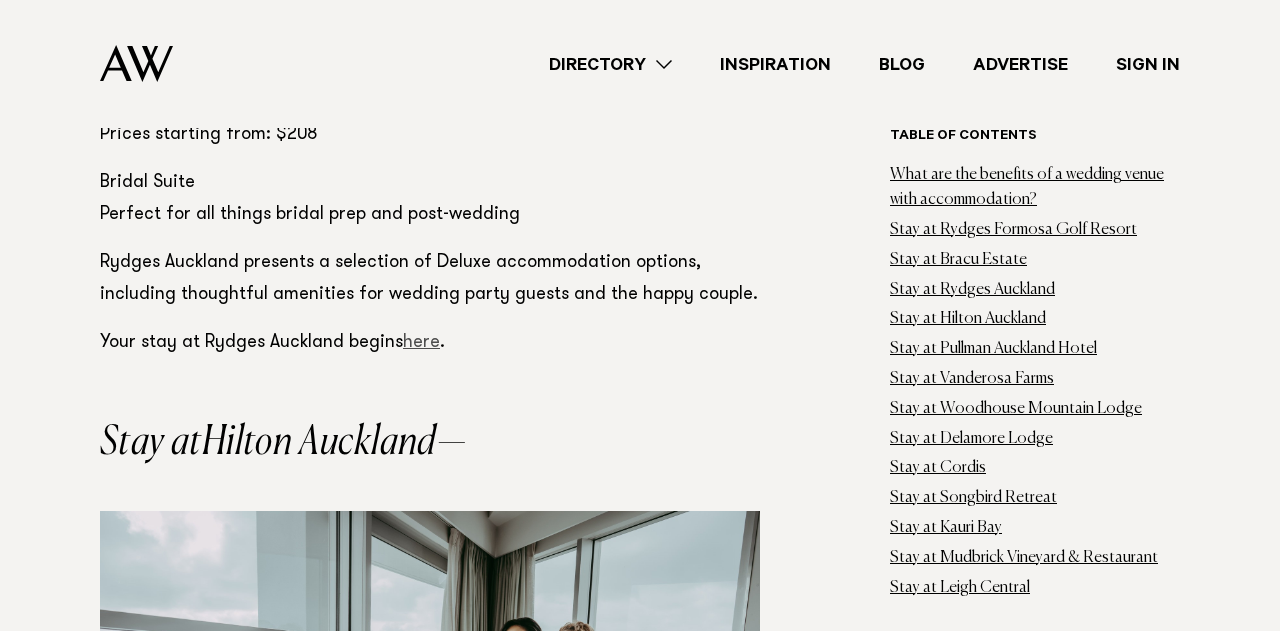 click on "here" at bounding box center (421, 343) 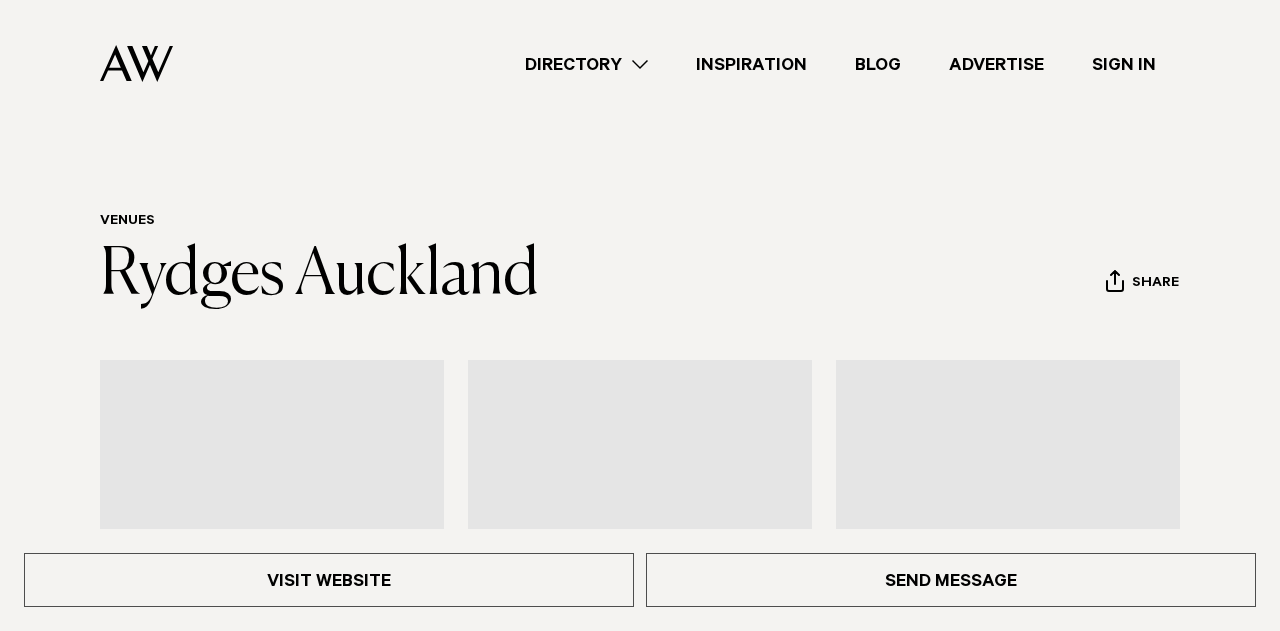 scroll, scrollTop: 0, scrollLeft: 0, axis: both 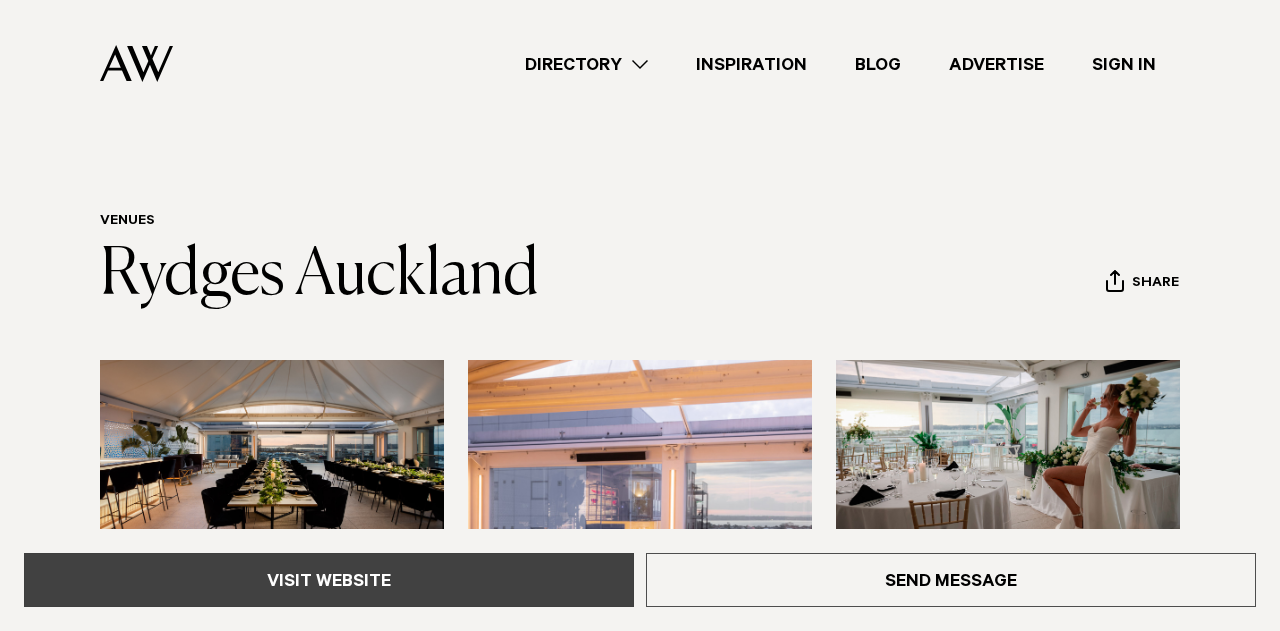 click on "Visit Website" at bounding box center [329, 580] 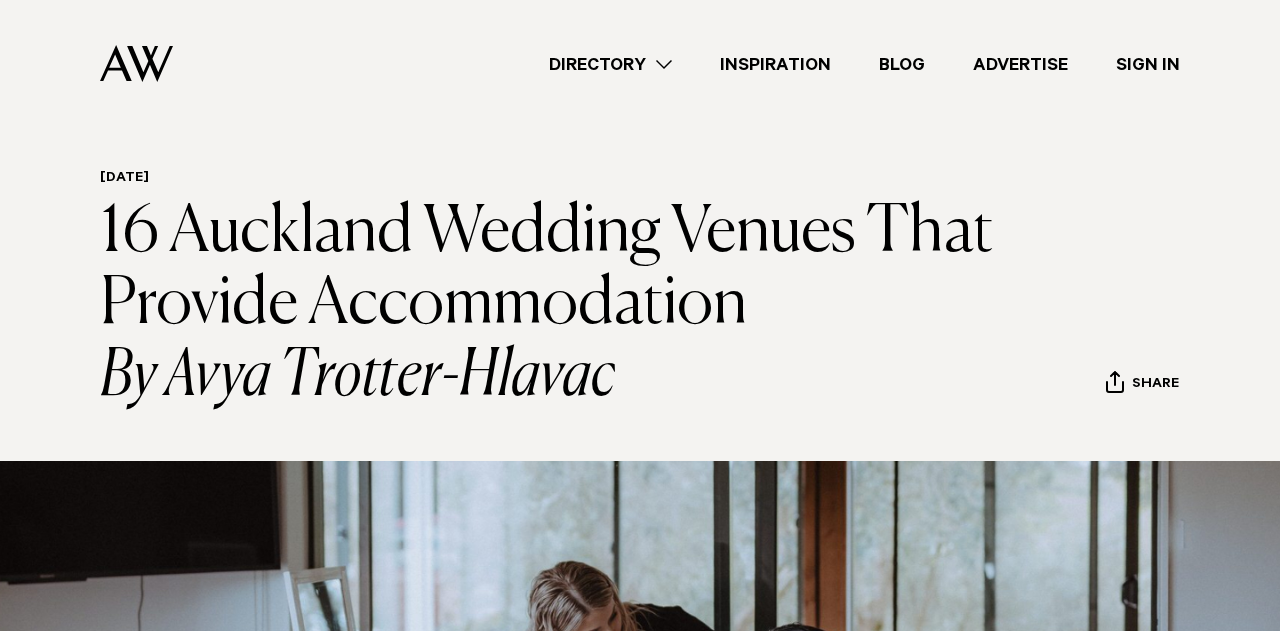 scroll, scrollTop: 76, scrollLeft: 0, axis: vertical 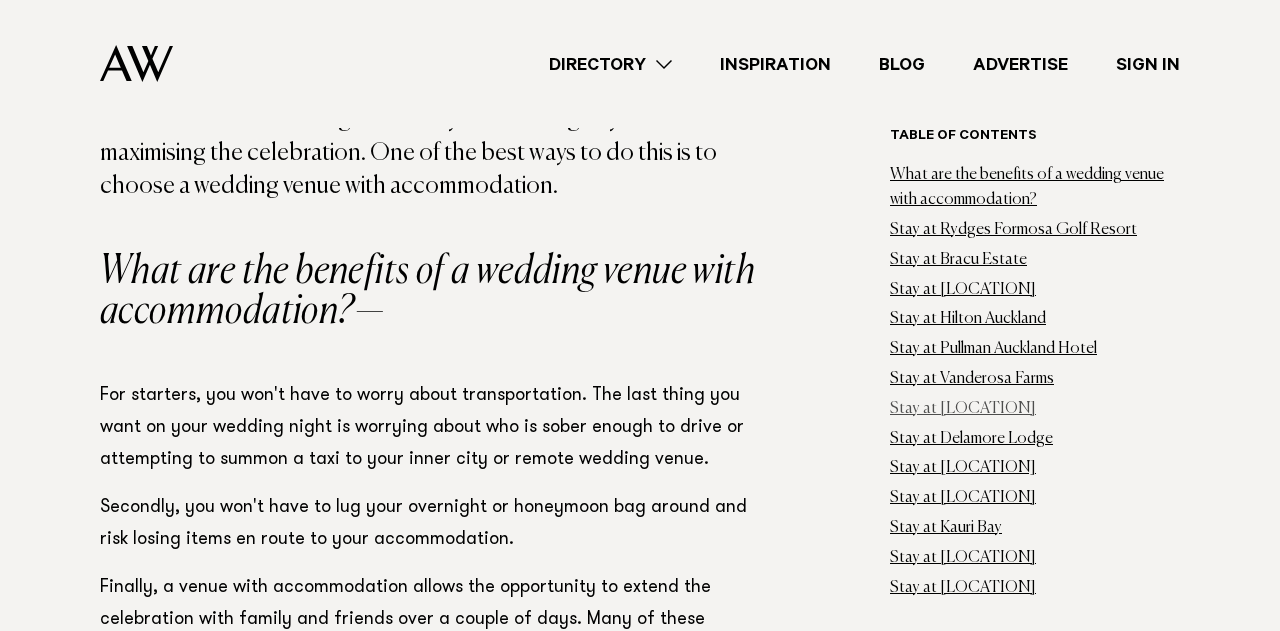 click on "Stay at [LOCATION]" at bounding box center (963, 409) 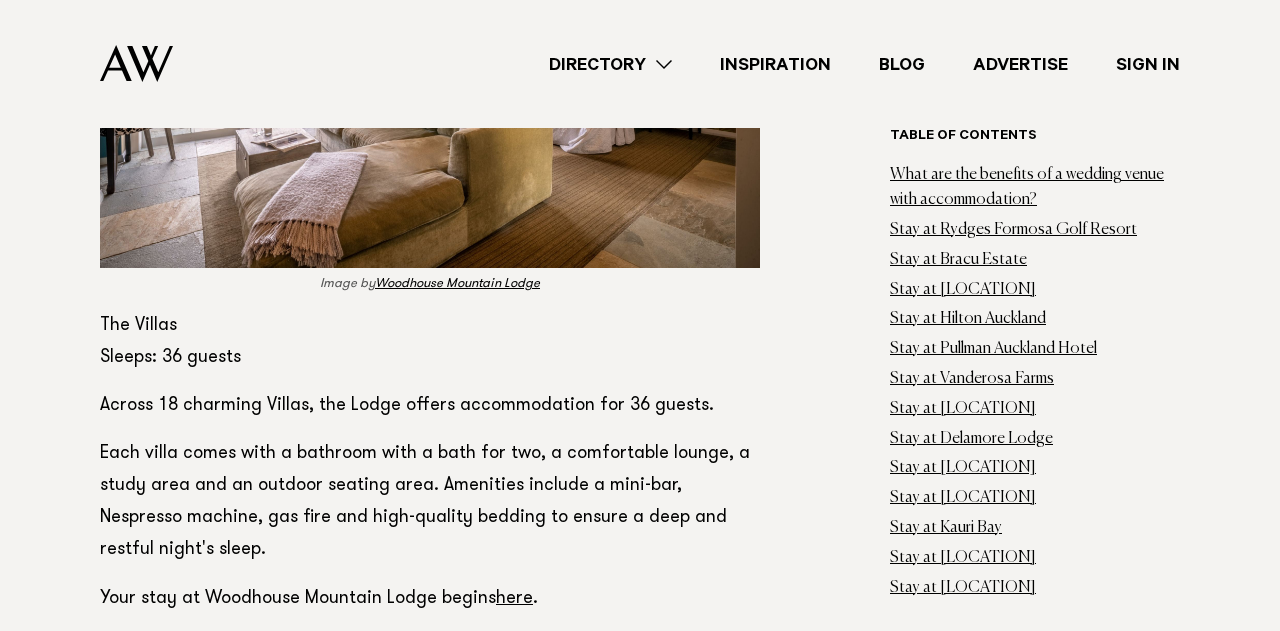 scroll, scrollTop: 8274, scrollLeft: 0, axis: vertical 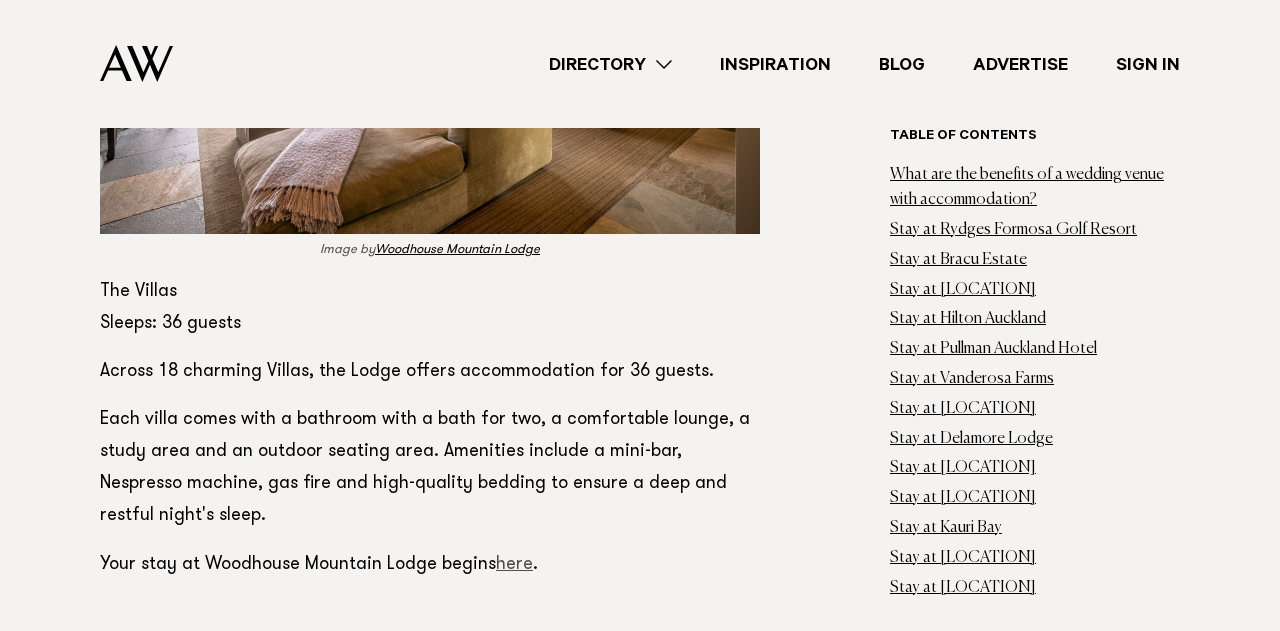 click on "here" at bounding box center [514, 565] 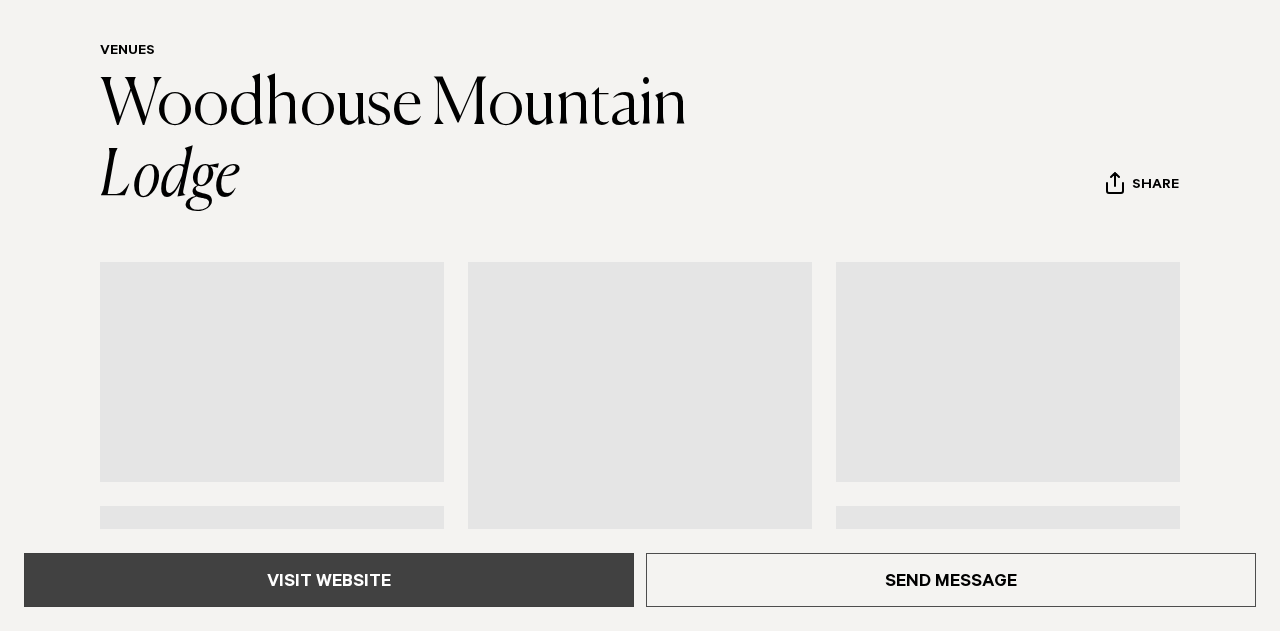 scroll, scrollTop: 179, scrollLeft: 0, axis: vertical 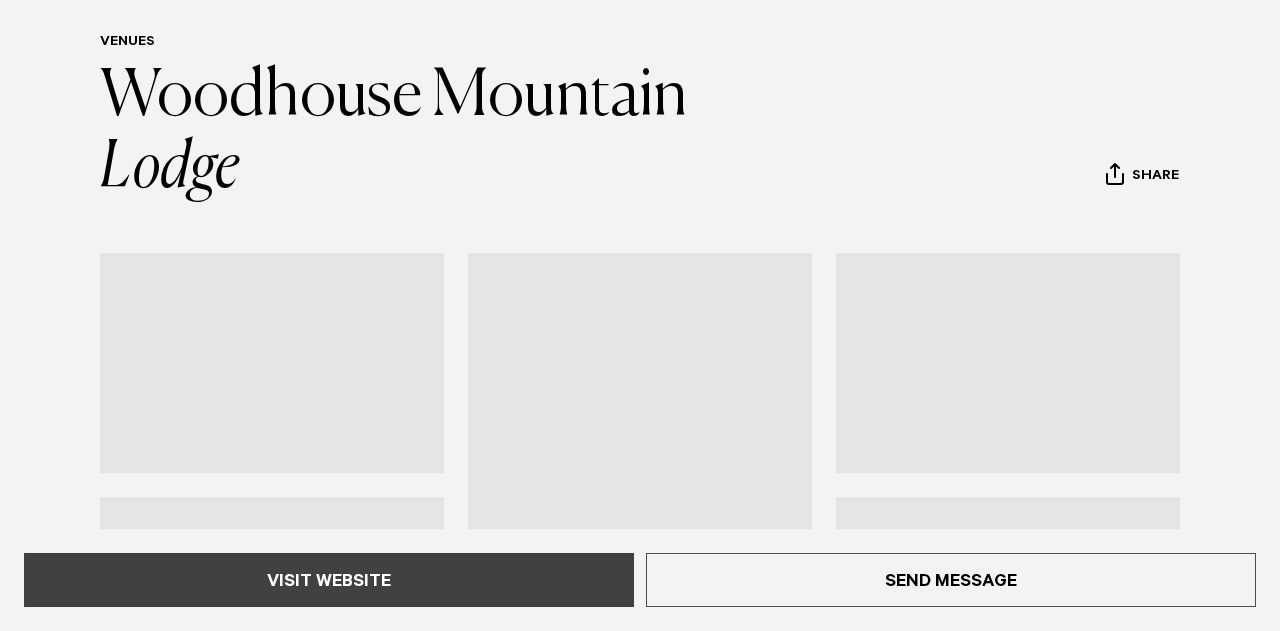 click on "Visit Website" at bounding box center [329, 580] 